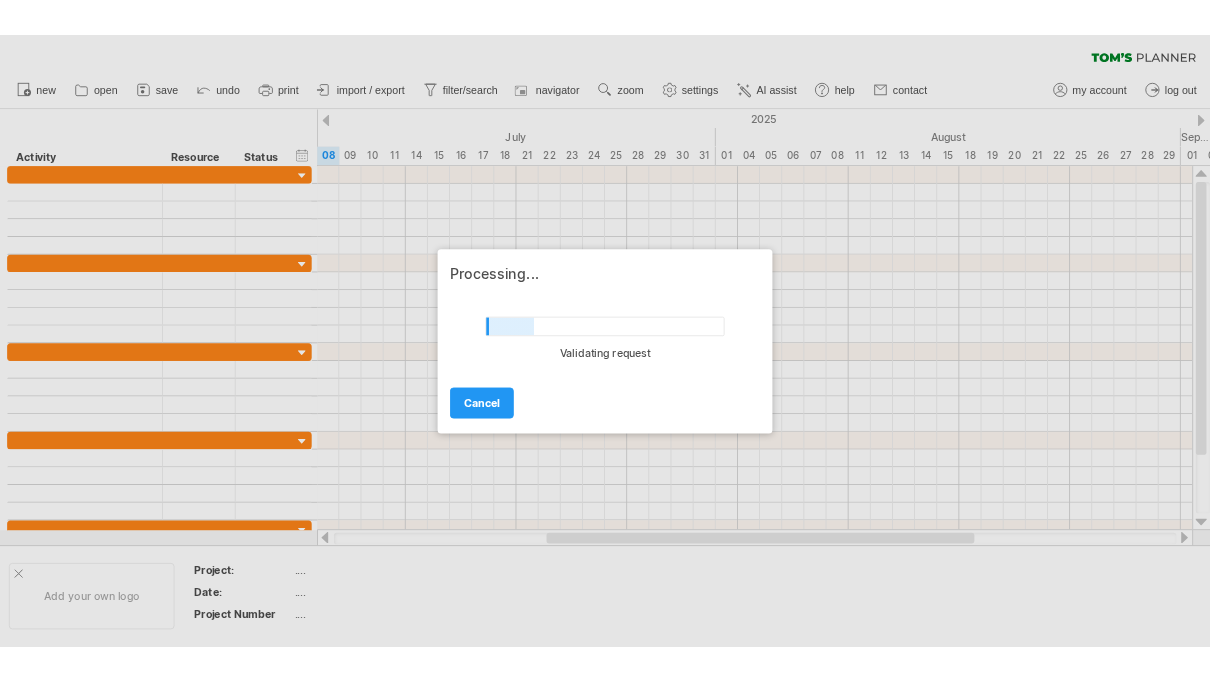 scroll, scrollTop: 0, scrollLeft: 0, axis: both 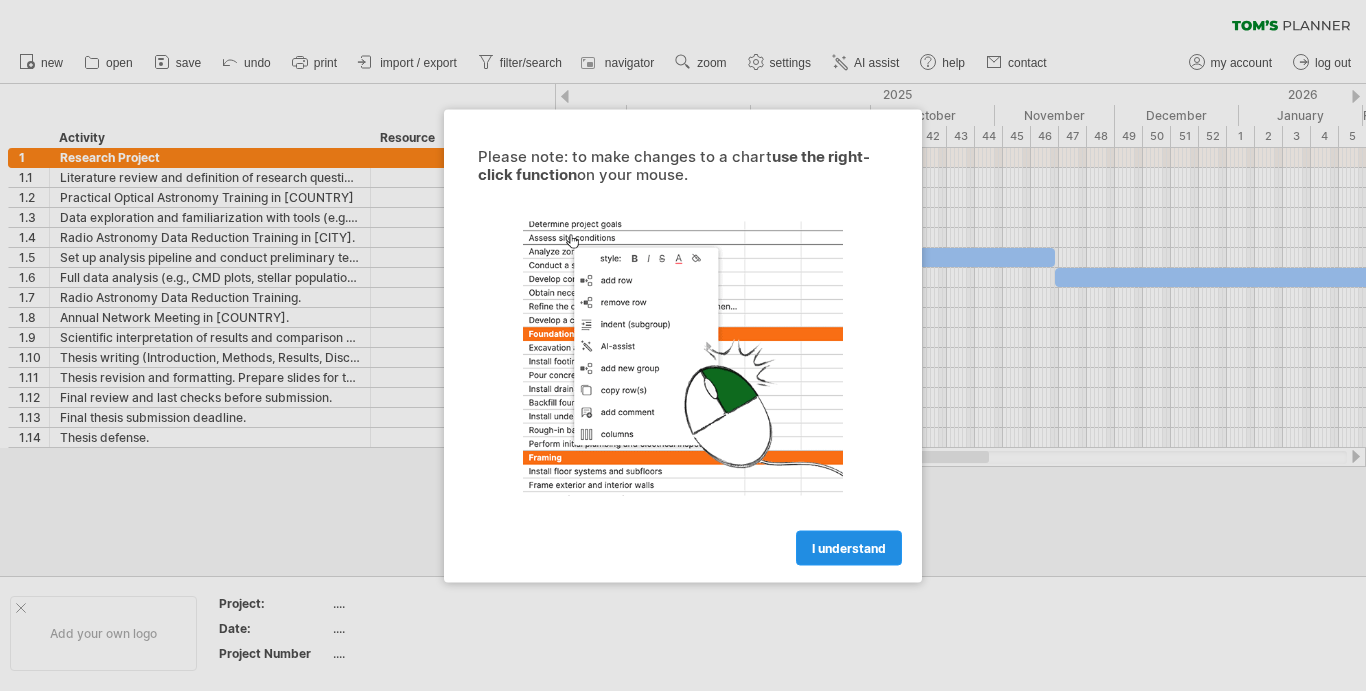 click on "I understand" at bounding box center [849, 547] 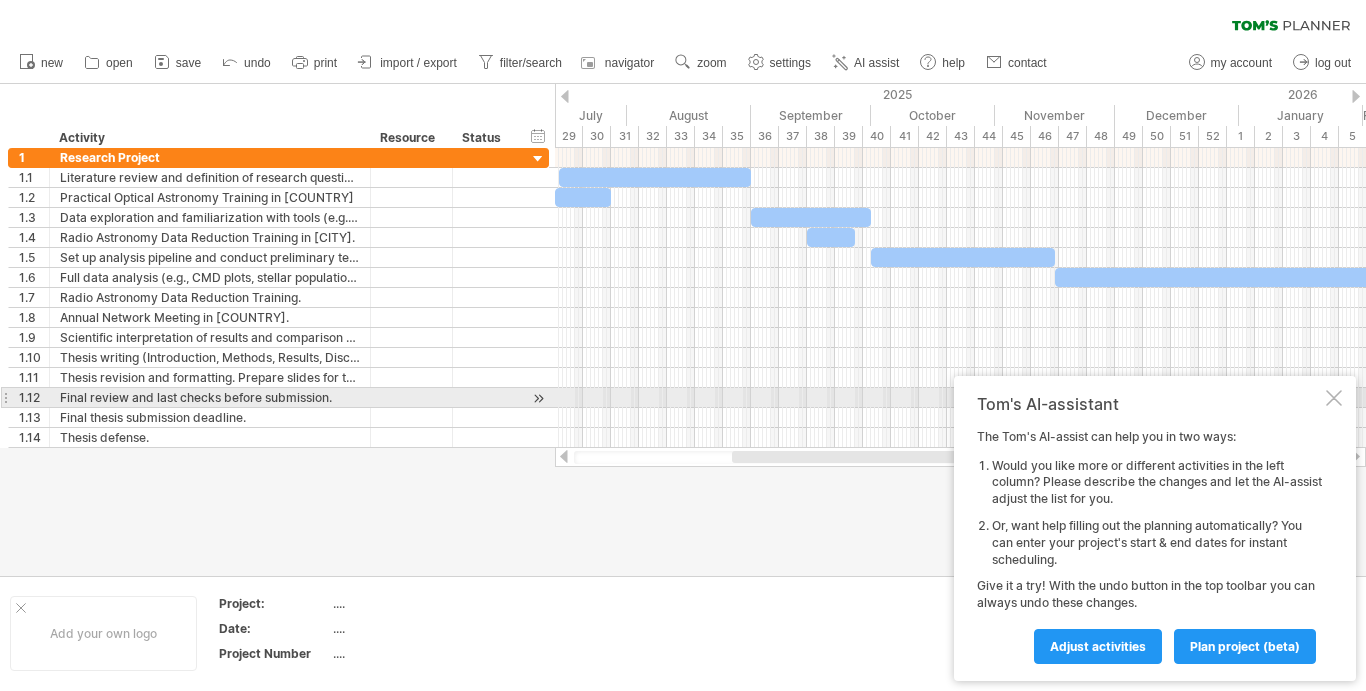 click at bounding box center (1334, 398) 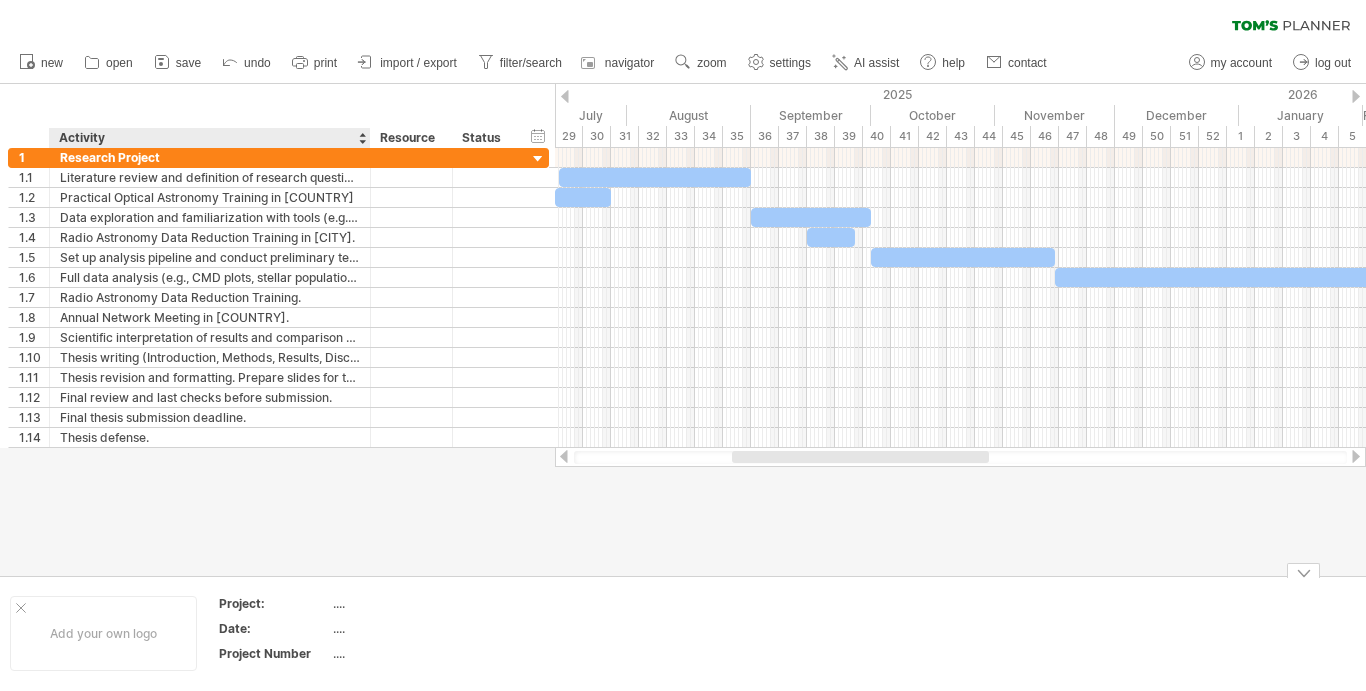 click on "...." at bounding box center (417, 603) 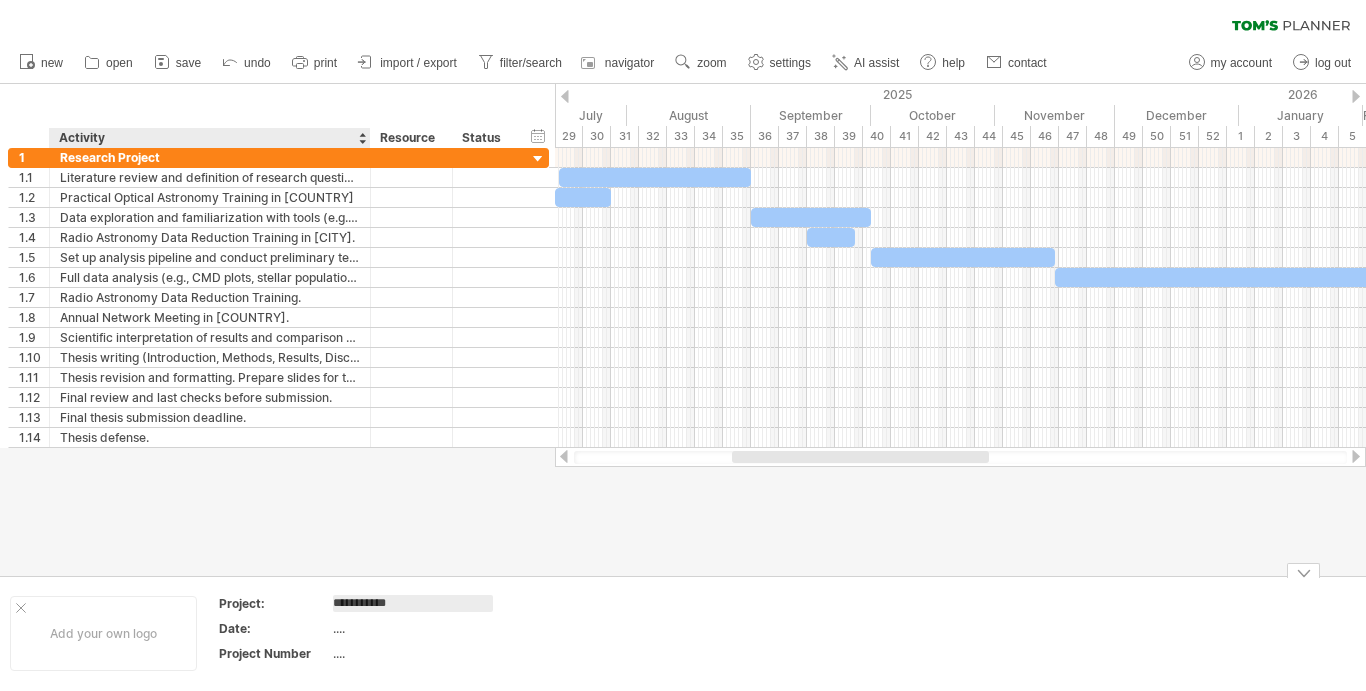 type on "**********" 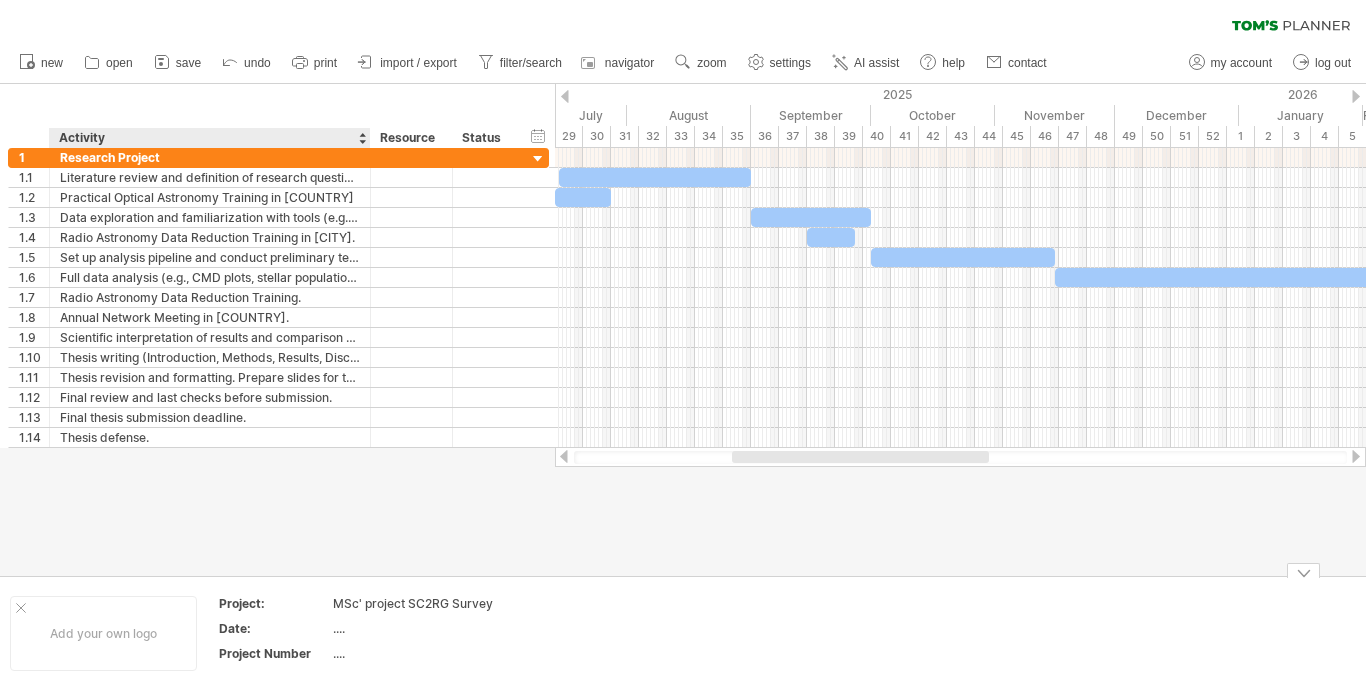 click on "...." at bounding box center (417, 603) 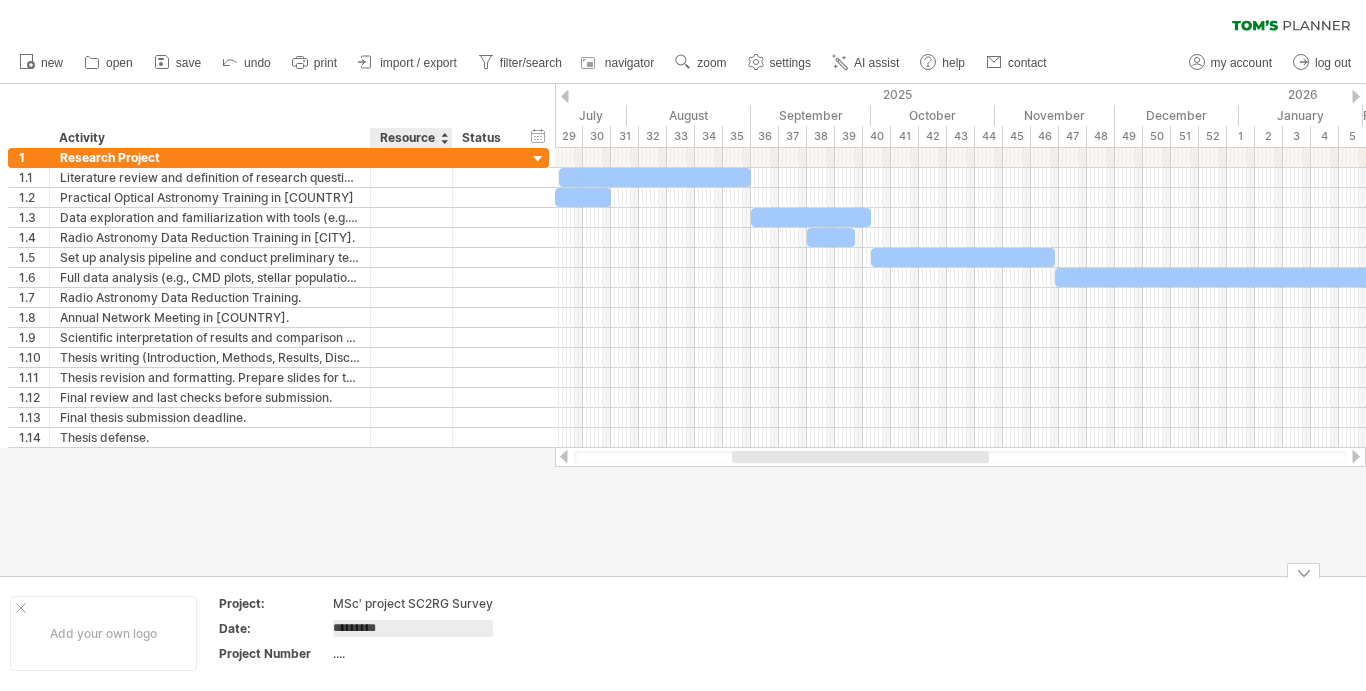 type on "**********" 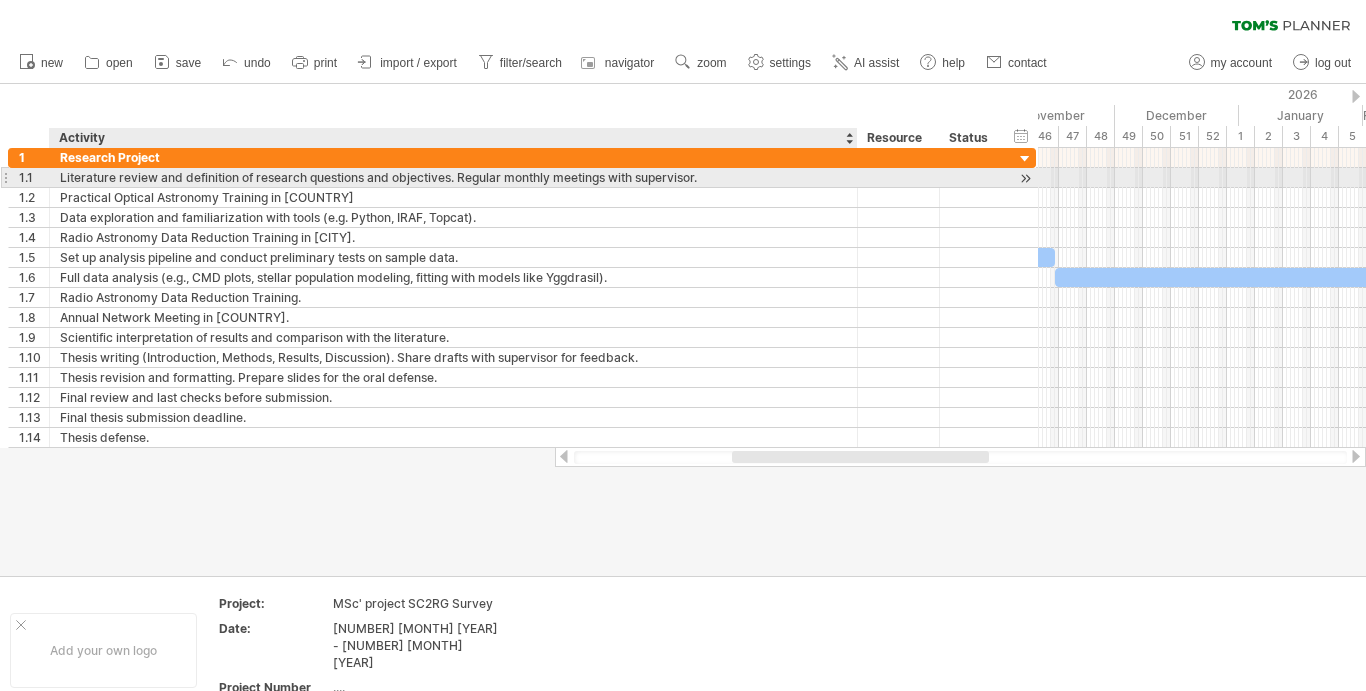 drag, startPoint x: 367, startPoint y: 171, endPoint x: 854, endPoint y: 172, distance: 487.00104 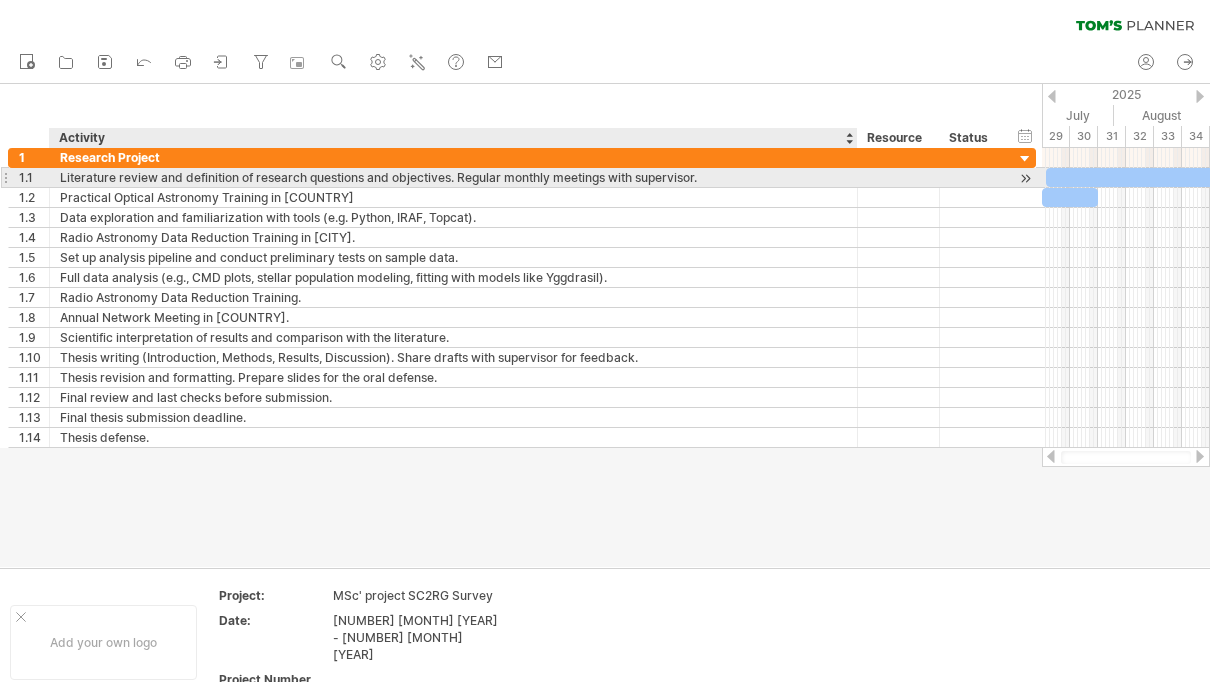 click on "Literature review and definition of research questions and objectives. Regular monthly meetings with supervisor." at bounding box center [453, 177] 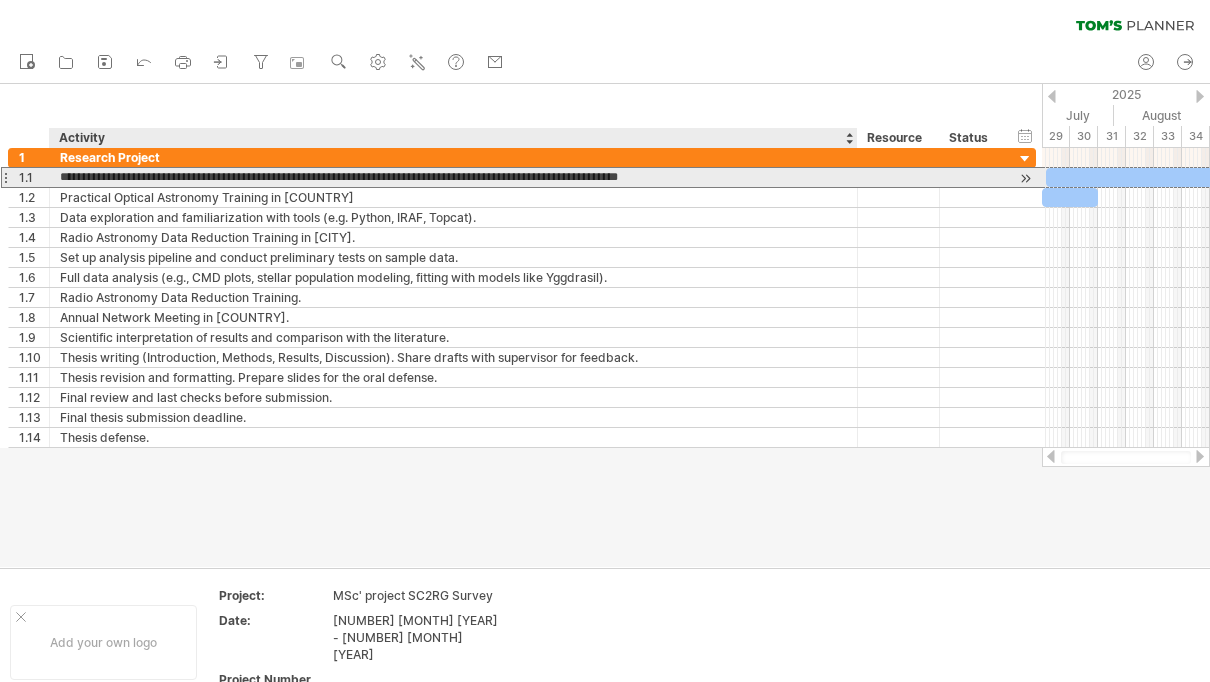 click on "**********" at bounding box center [453, 177] 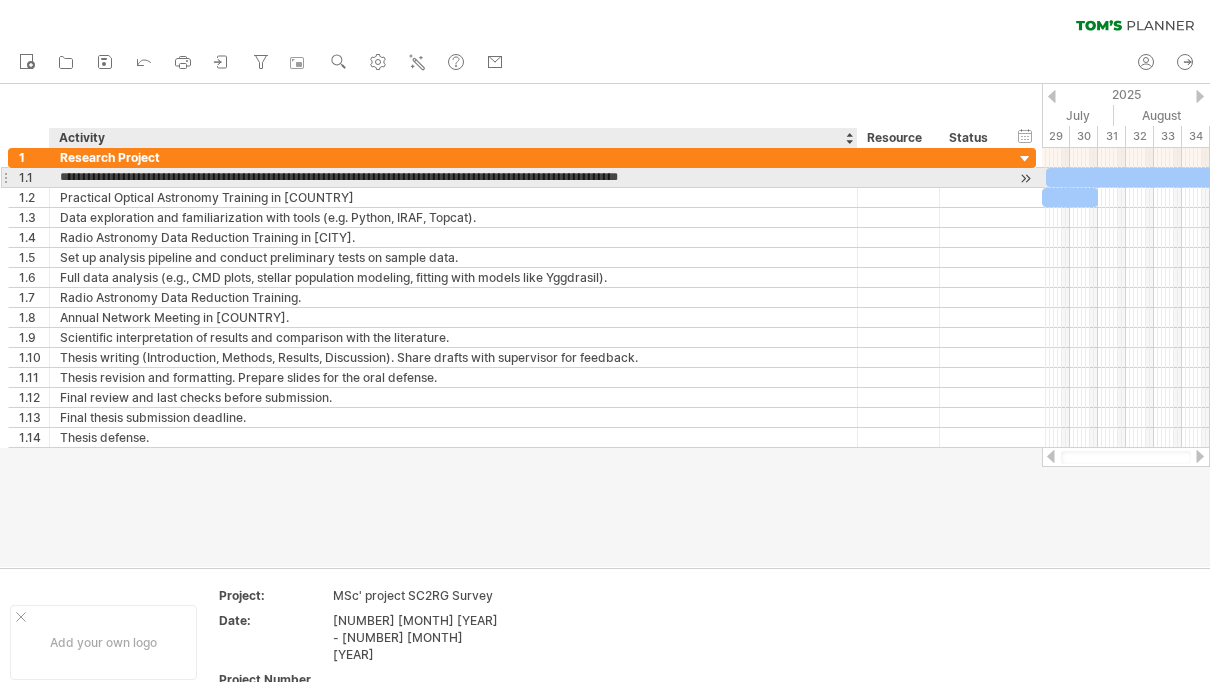 click on "**********" at bounding box center (453, 177) 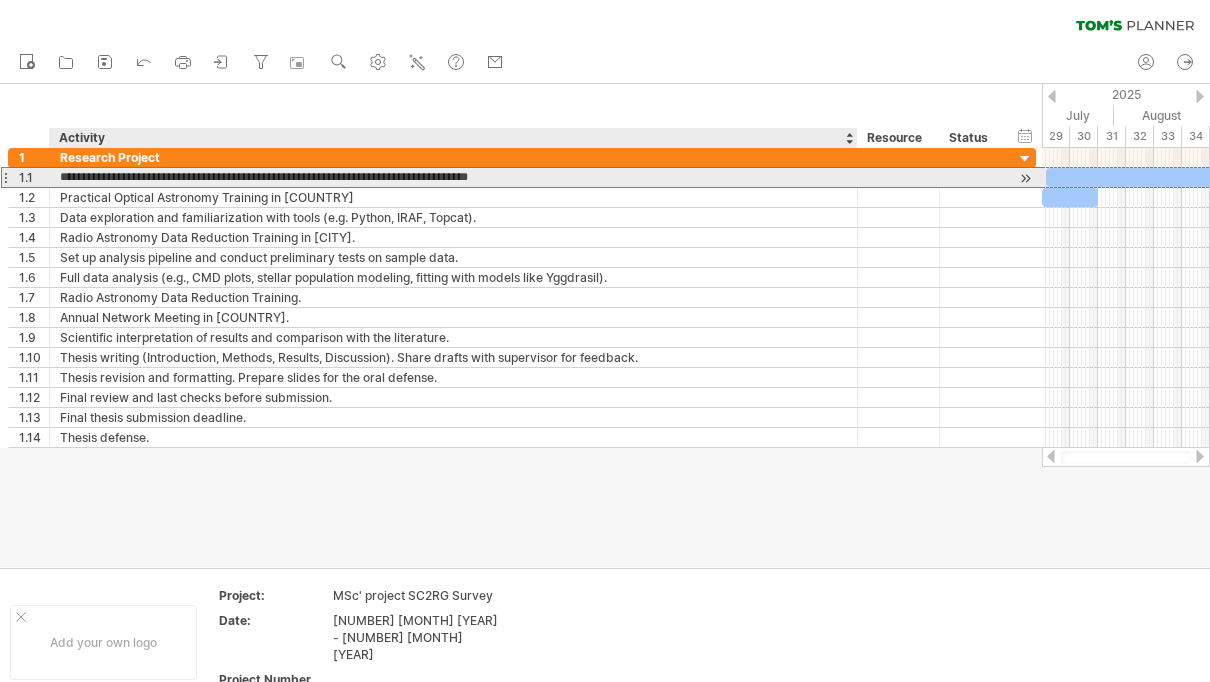 type on "**********" 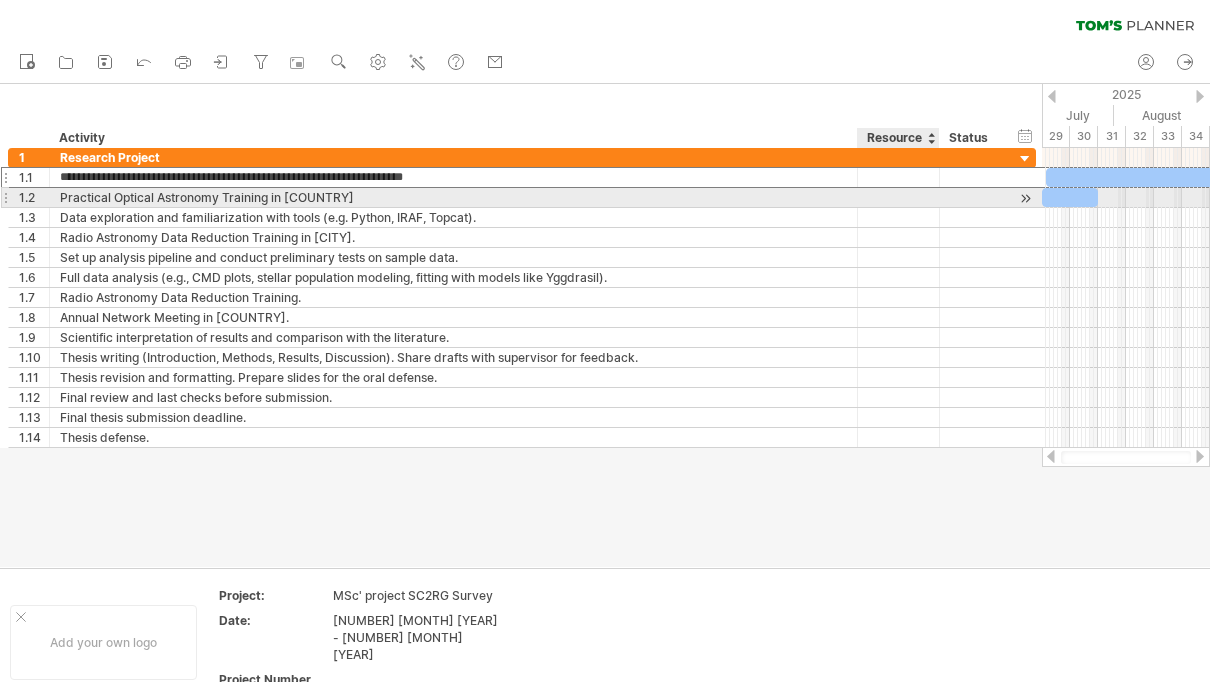 click at bounding box center (453, 197) 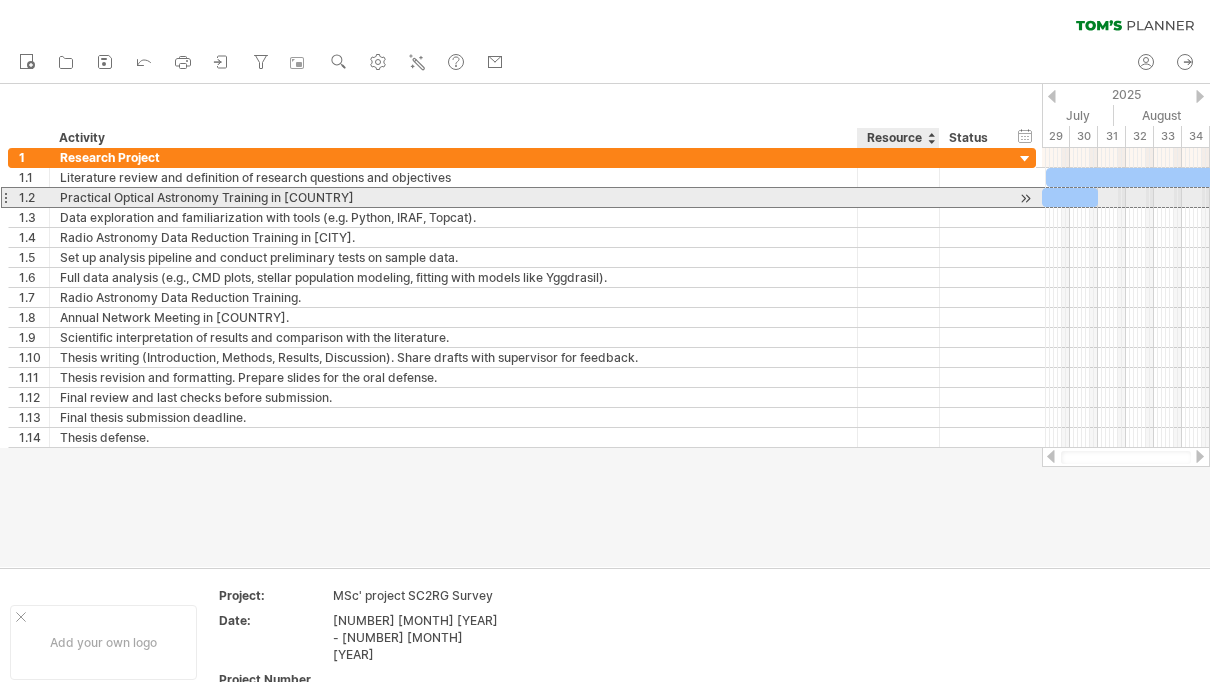 click at bounding box center [0, 0] 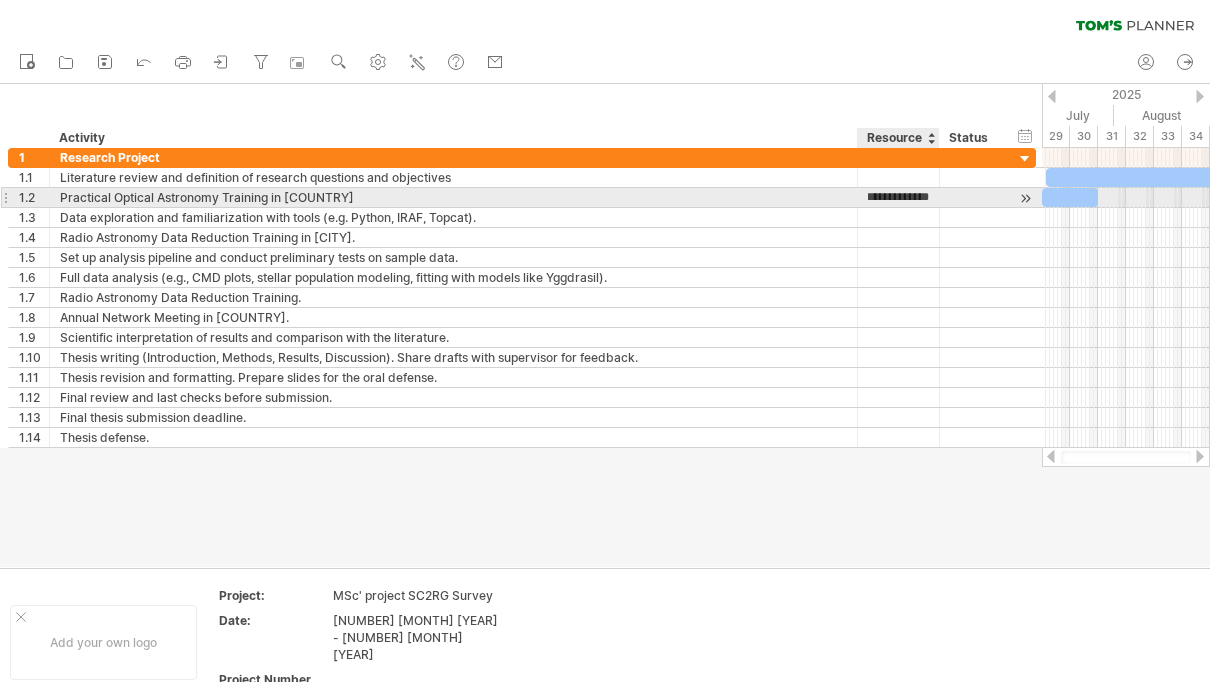 type on "**********" 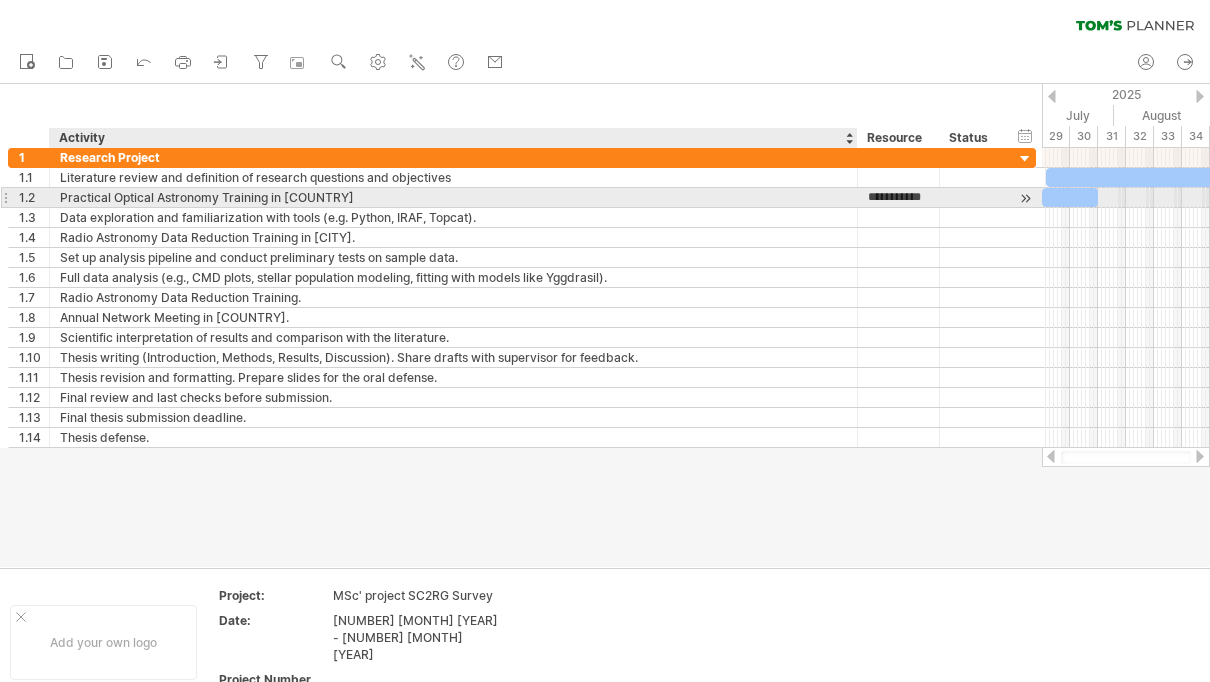 scroll, scrollTop: 0, scrollLeft: 0, axis: both 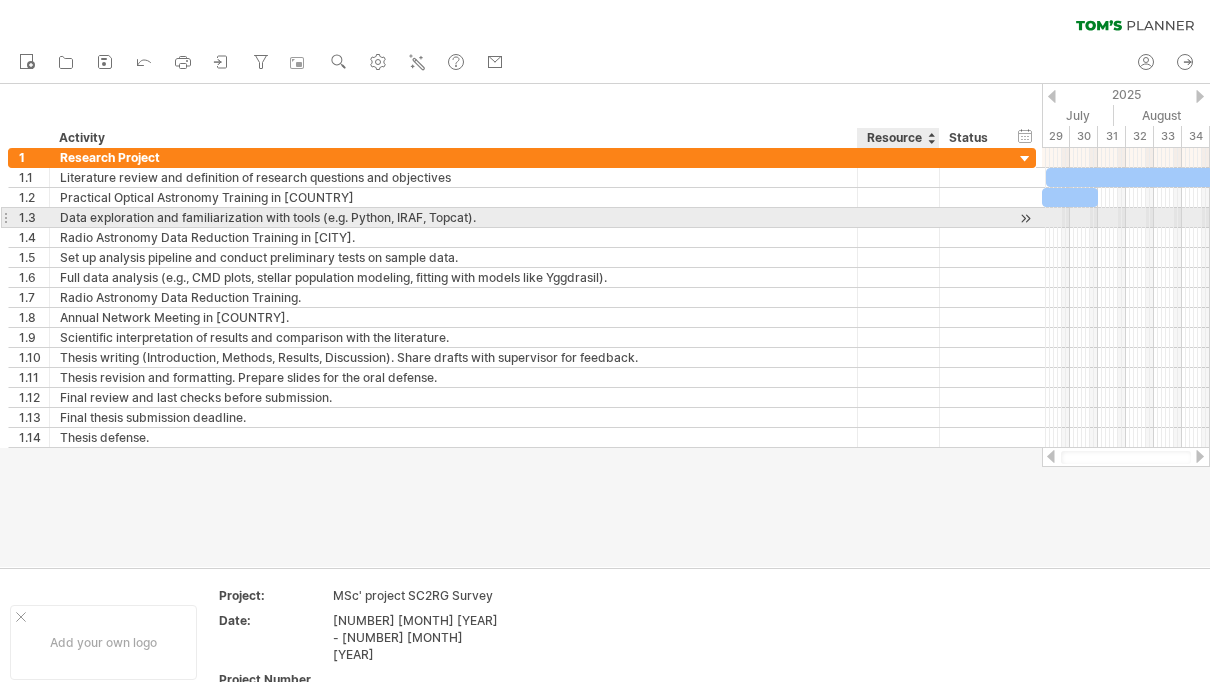 click at bounding box center (453, 217) 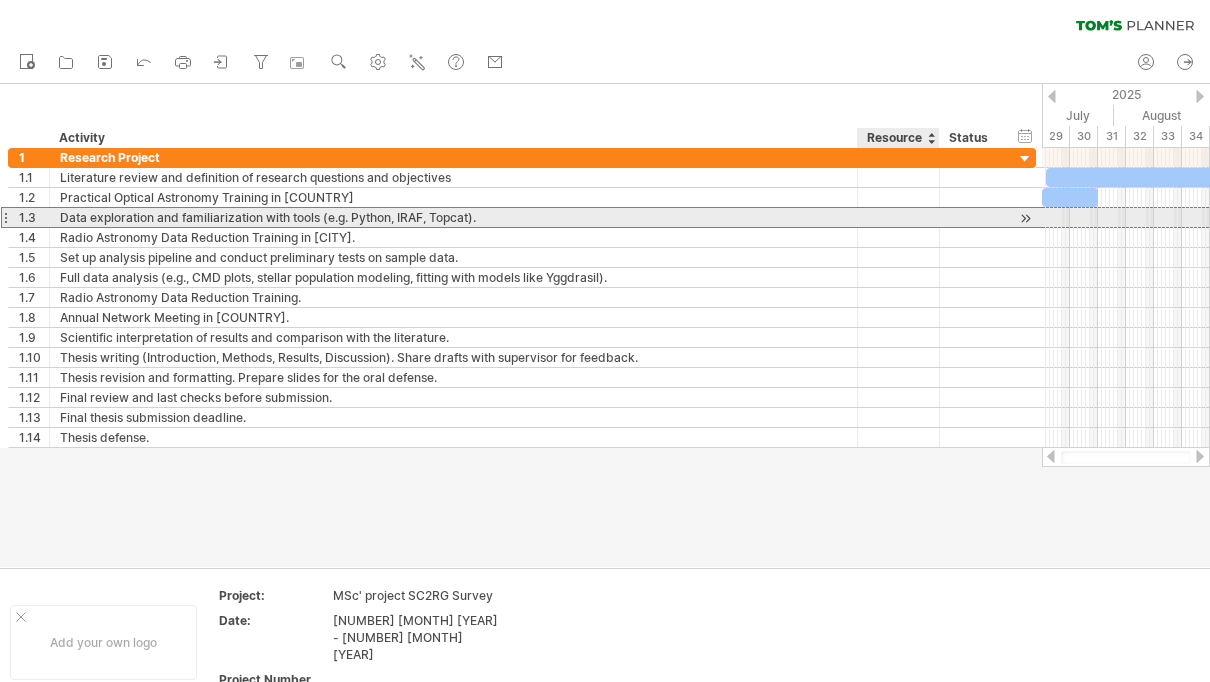 click at bounding box center (0, 0) 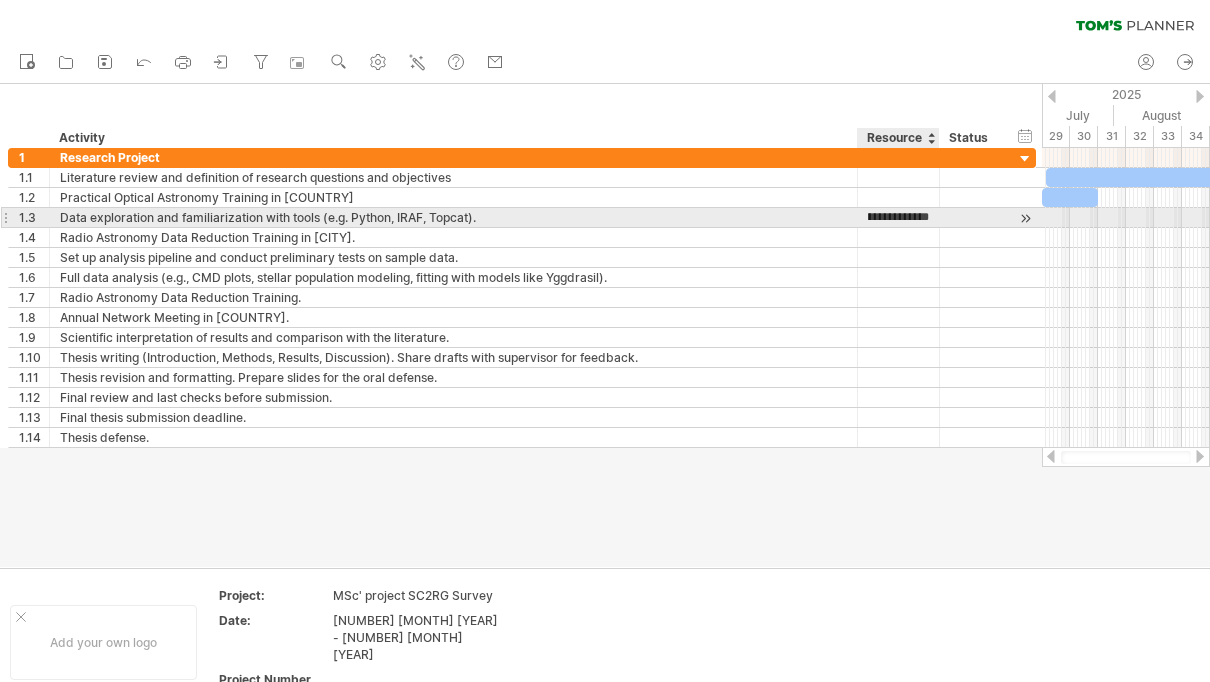 type on "**********" 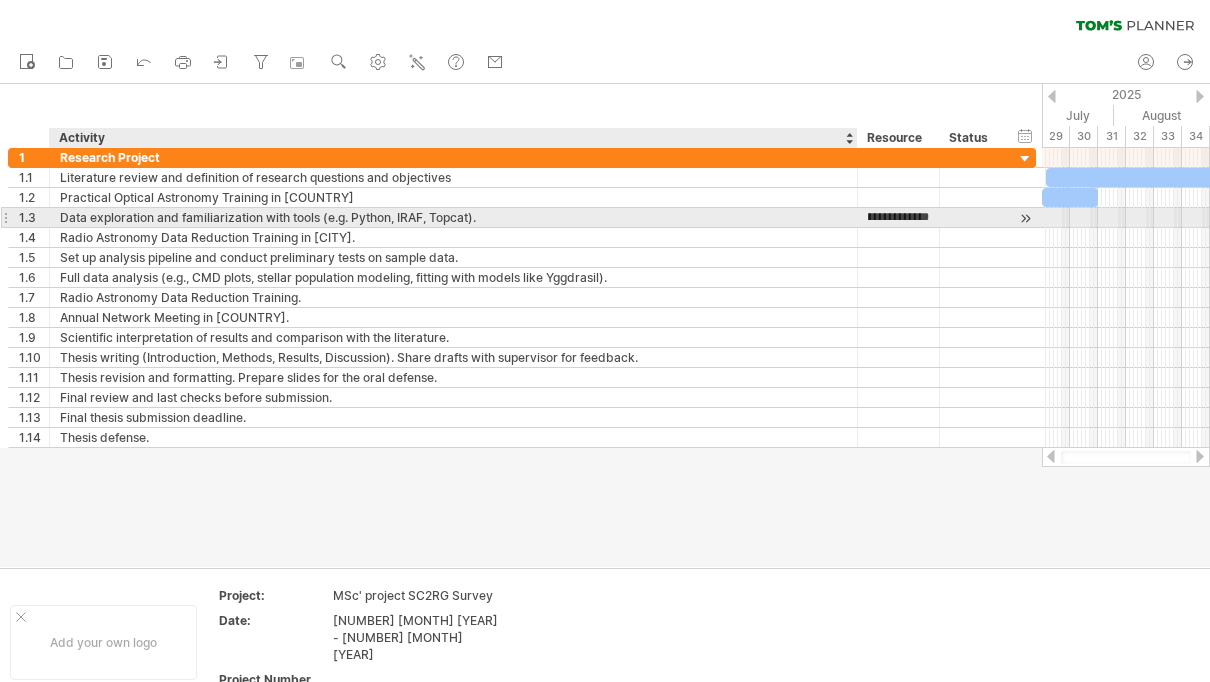 click on "Data exploration and familiarization with tools (e.g. Python, IRAF, Topcat)." at bounding box center [453, 217] 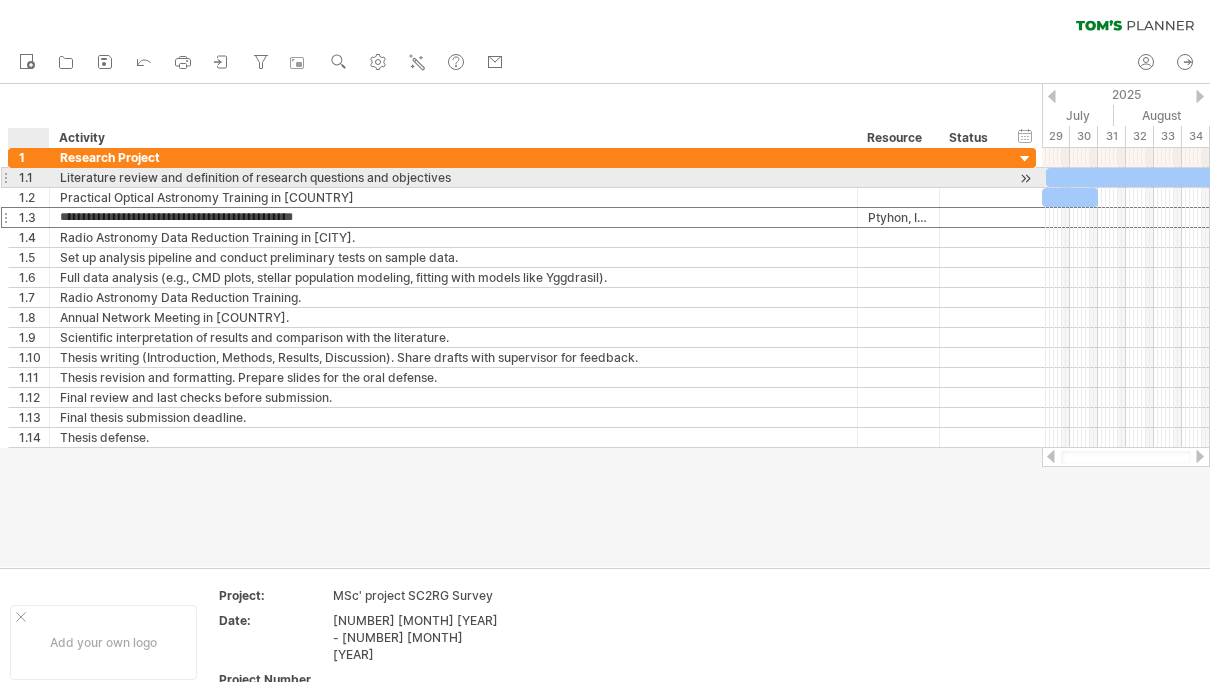 click on "1.1" at bounding box center (34, 177) 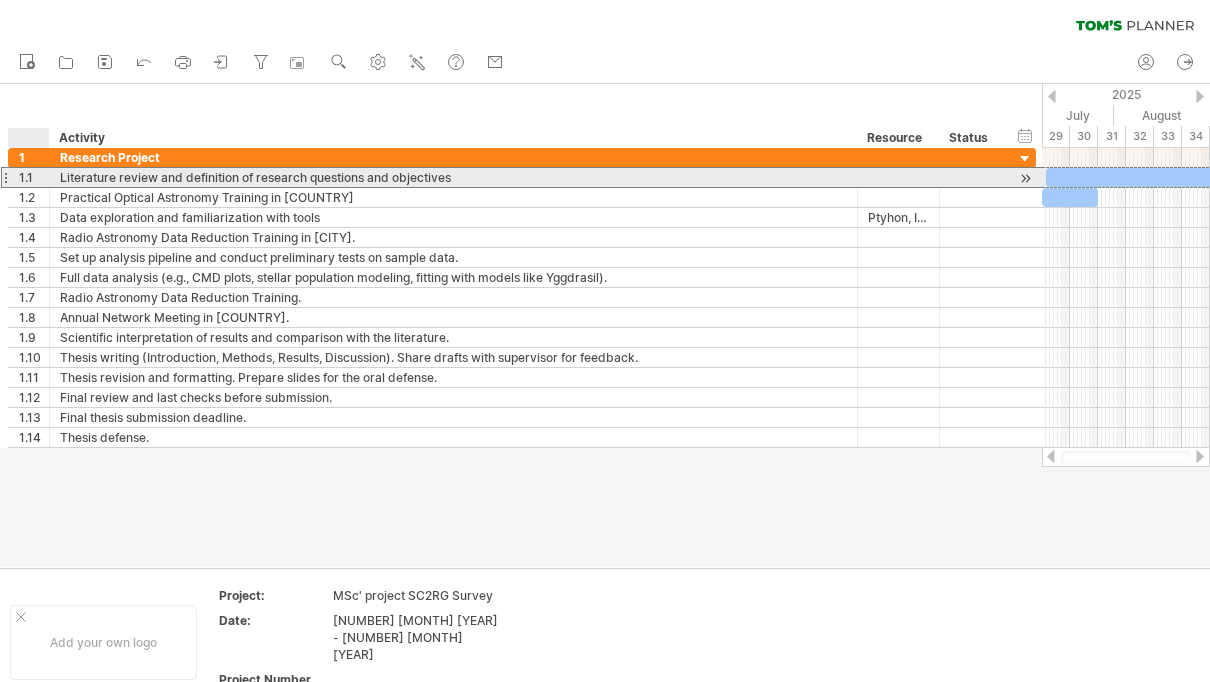 click on "1.1" at bounding box center [34, 177] 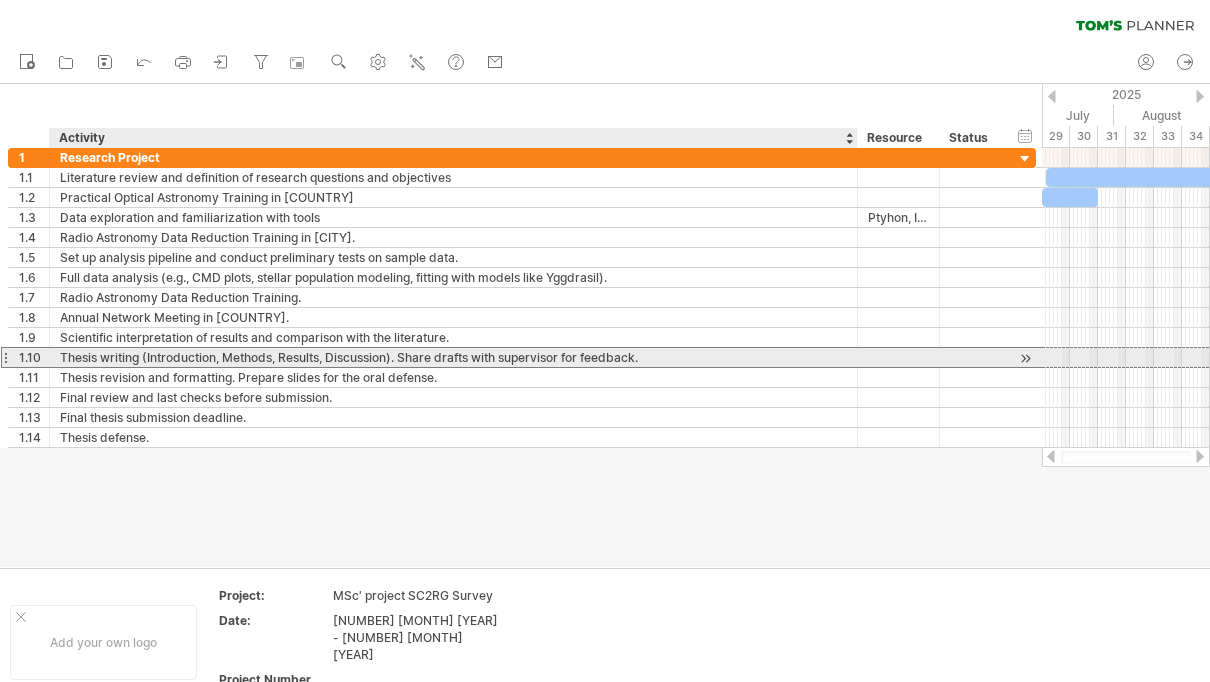 click on "Thesis writing (Introduction, Methods, Results, Discussion). Share drafts with supervisor for feedback." at bounding box center [453, 357] 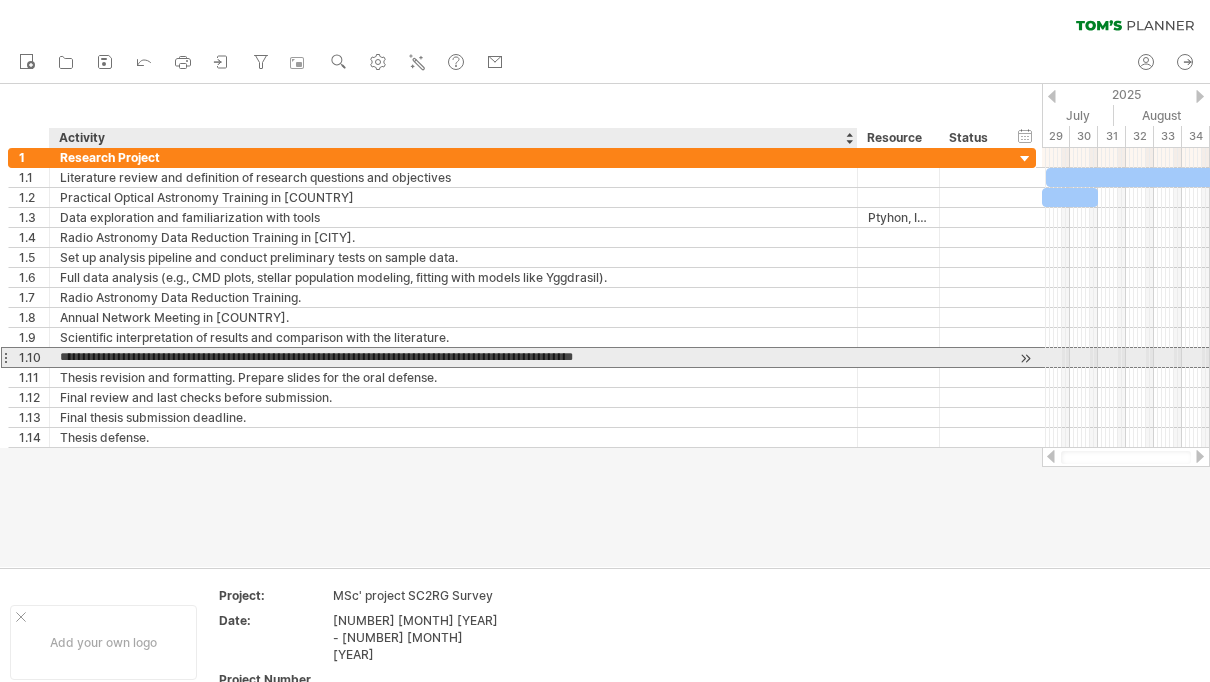 click on "**********" at bounding box center [453, 357] 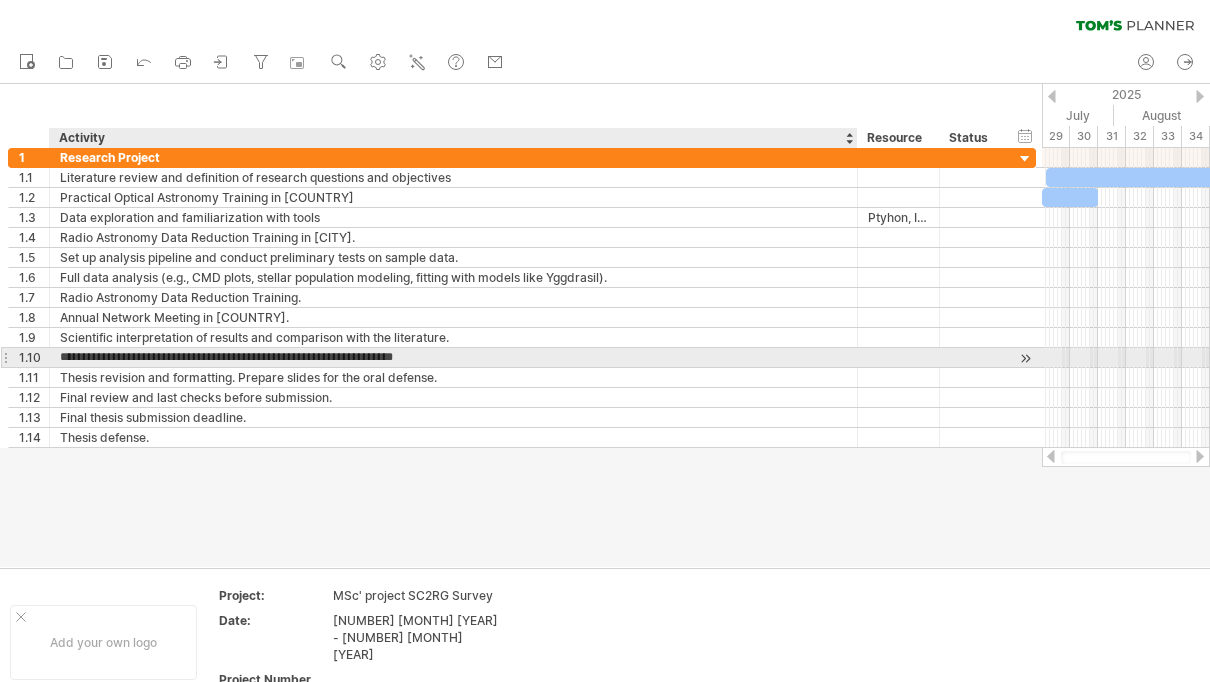 type on "**********" 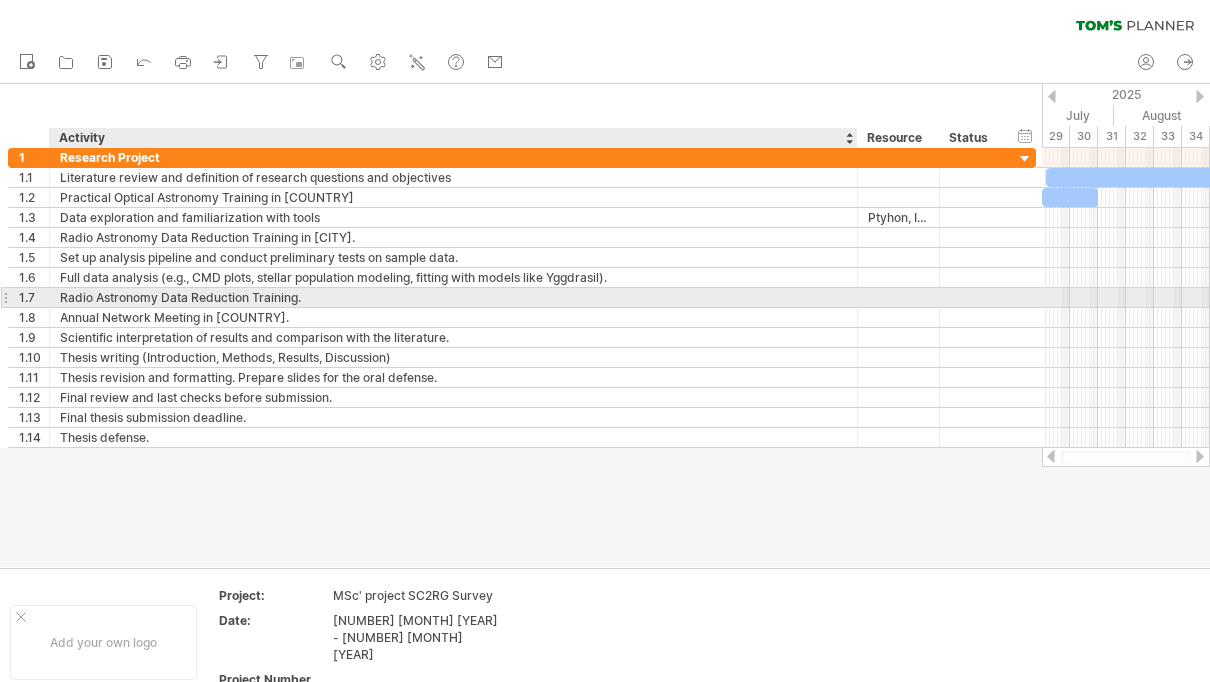 click on "Radio Astronomy Data Reduction Training." at bounding box center [453, 297] 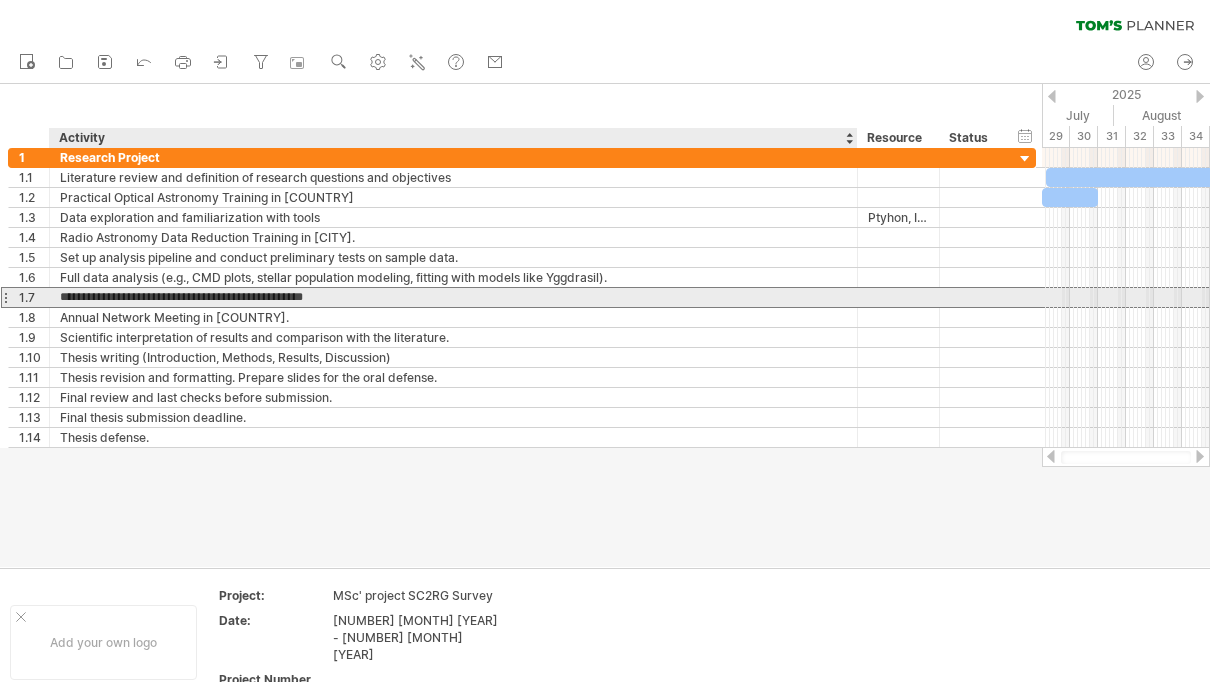 type on "**********" 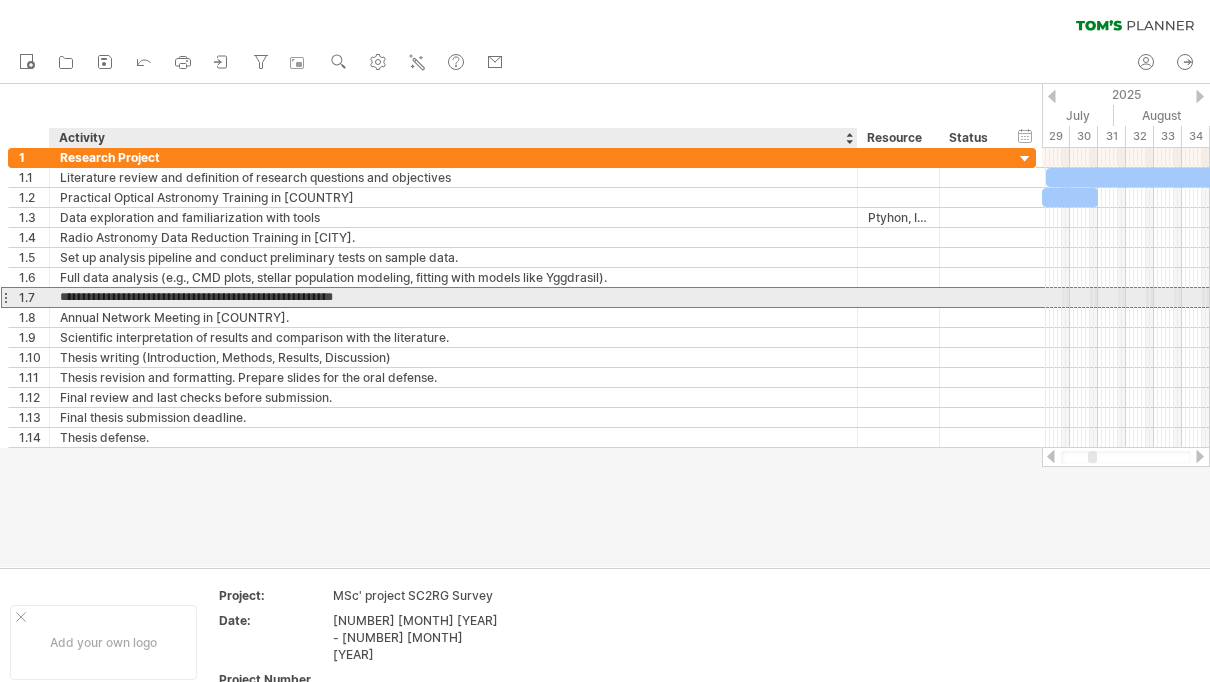 click on "**********" at bounding box center (453, 297) 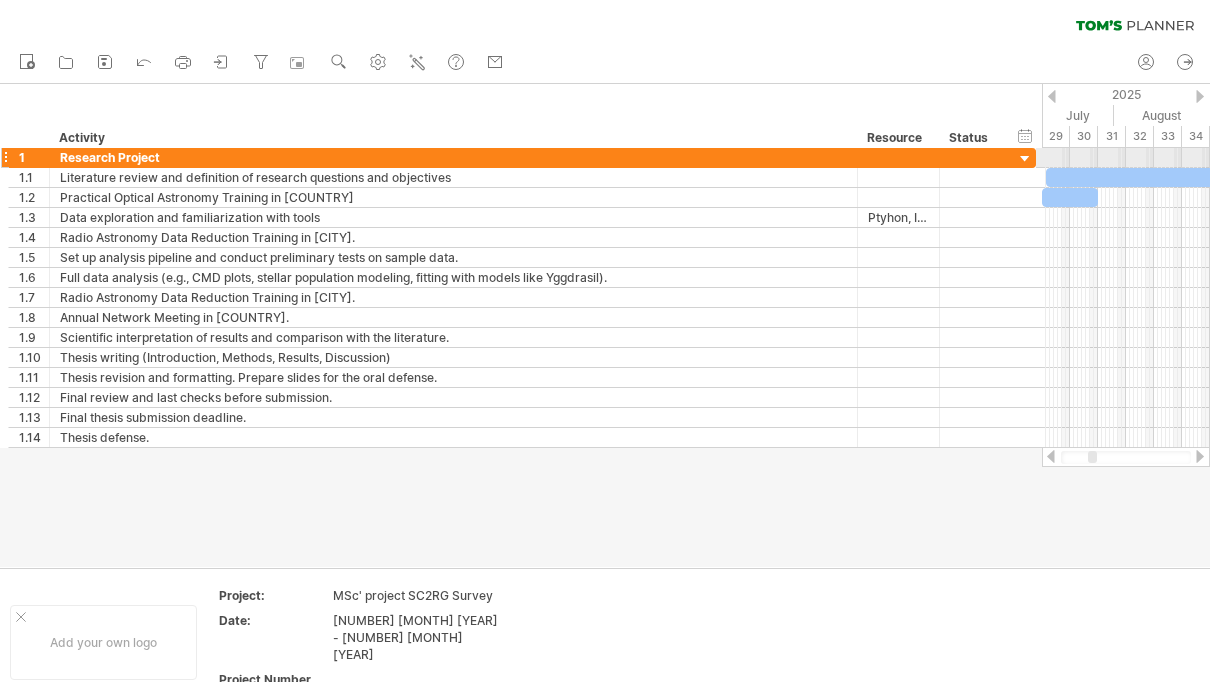 click at bounding box center [1025, 159] 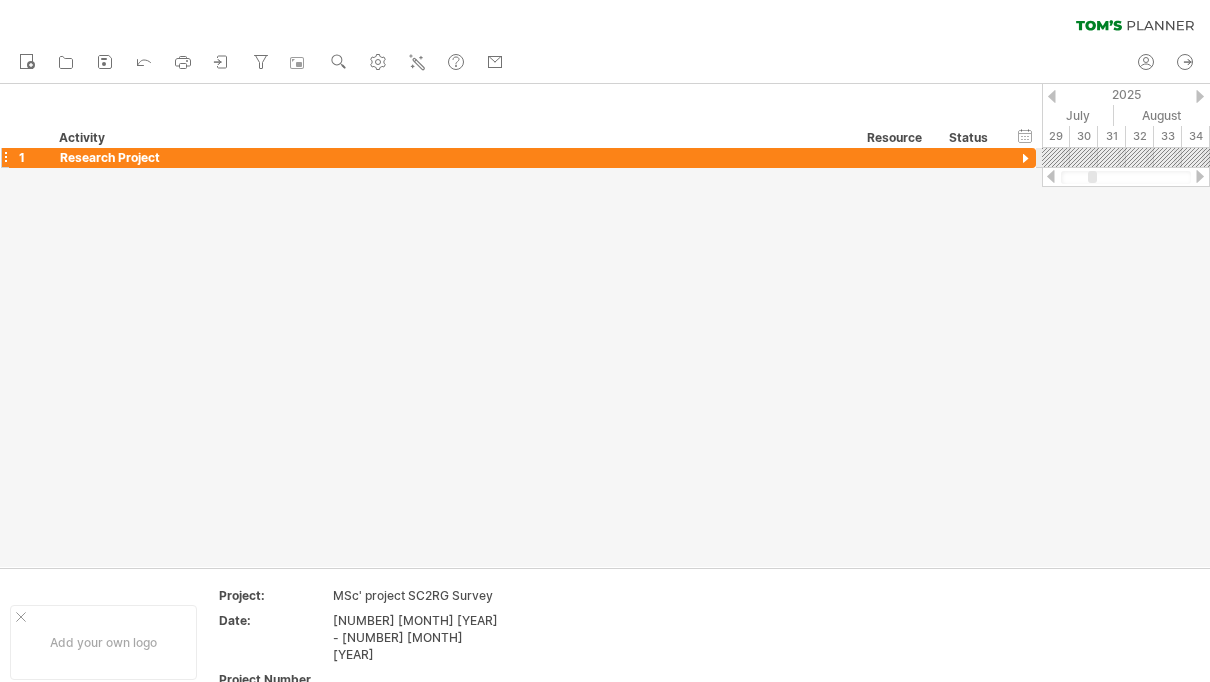 click at bounding box center (1025, 159) 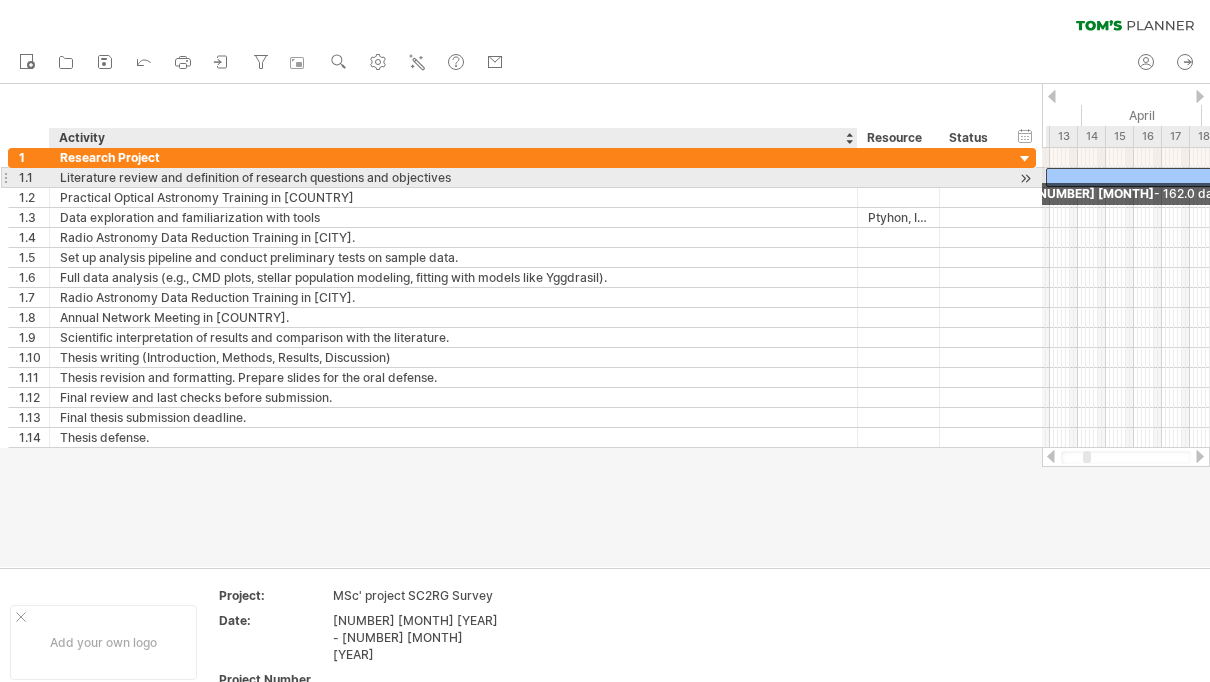 drag, startPoint x: 1043, startPoint y: 171, endPoint x: 387, endPoint y: 186, distance: 656.17145 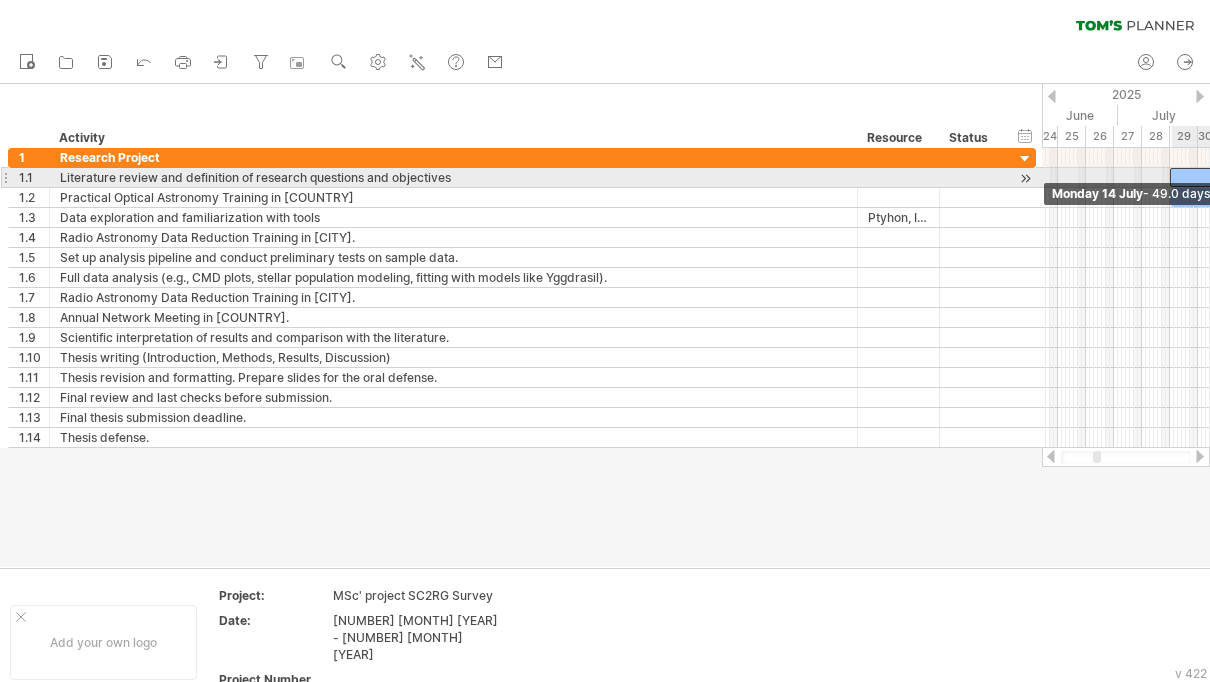 drag, startPoint x: 1045, startPoint y: 175, endPoint x: 1169, endPoint y: 178, distance: 124.036285 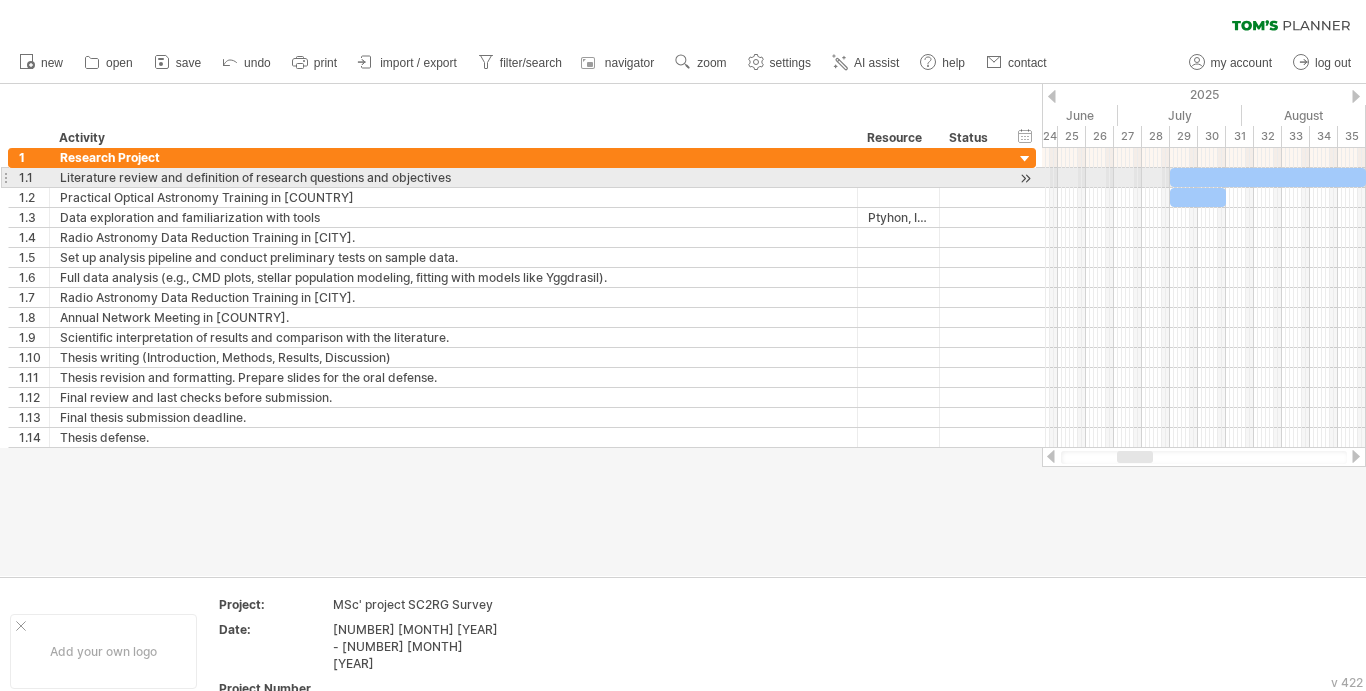 click at bounding box center (1025, 178) 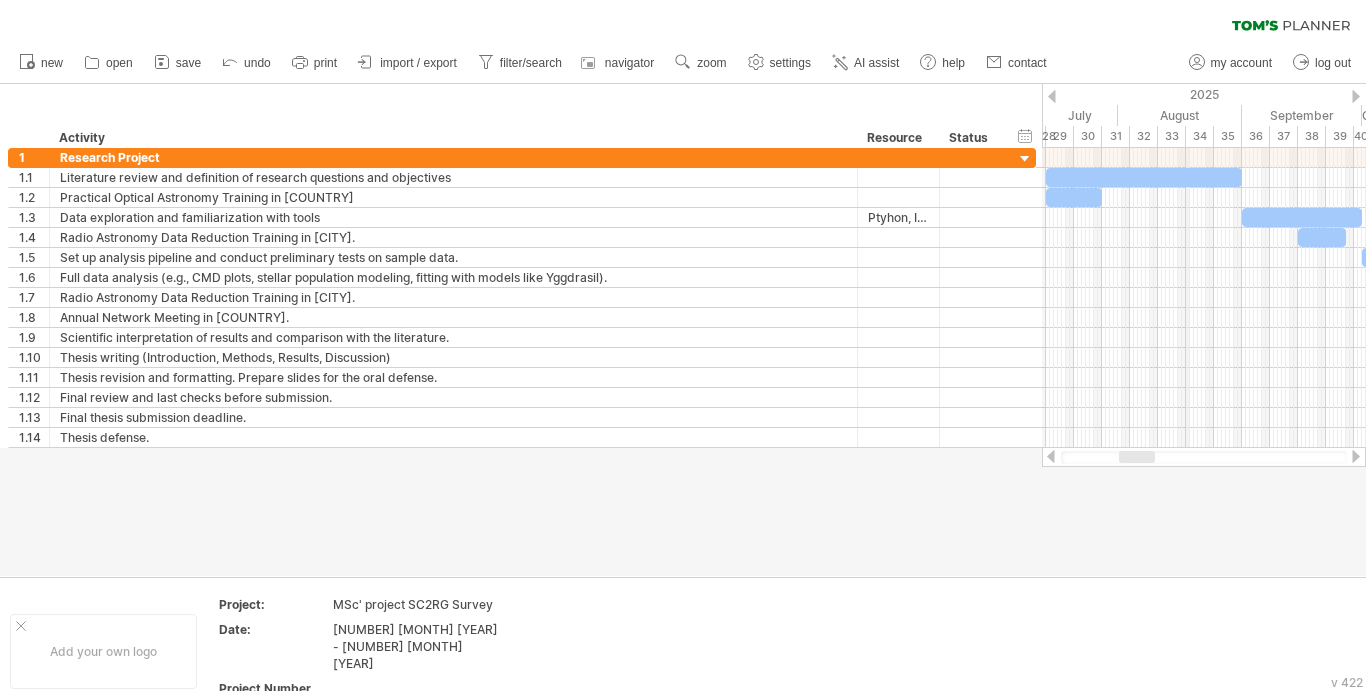 click on "34" at bounding box center (1200, 136) 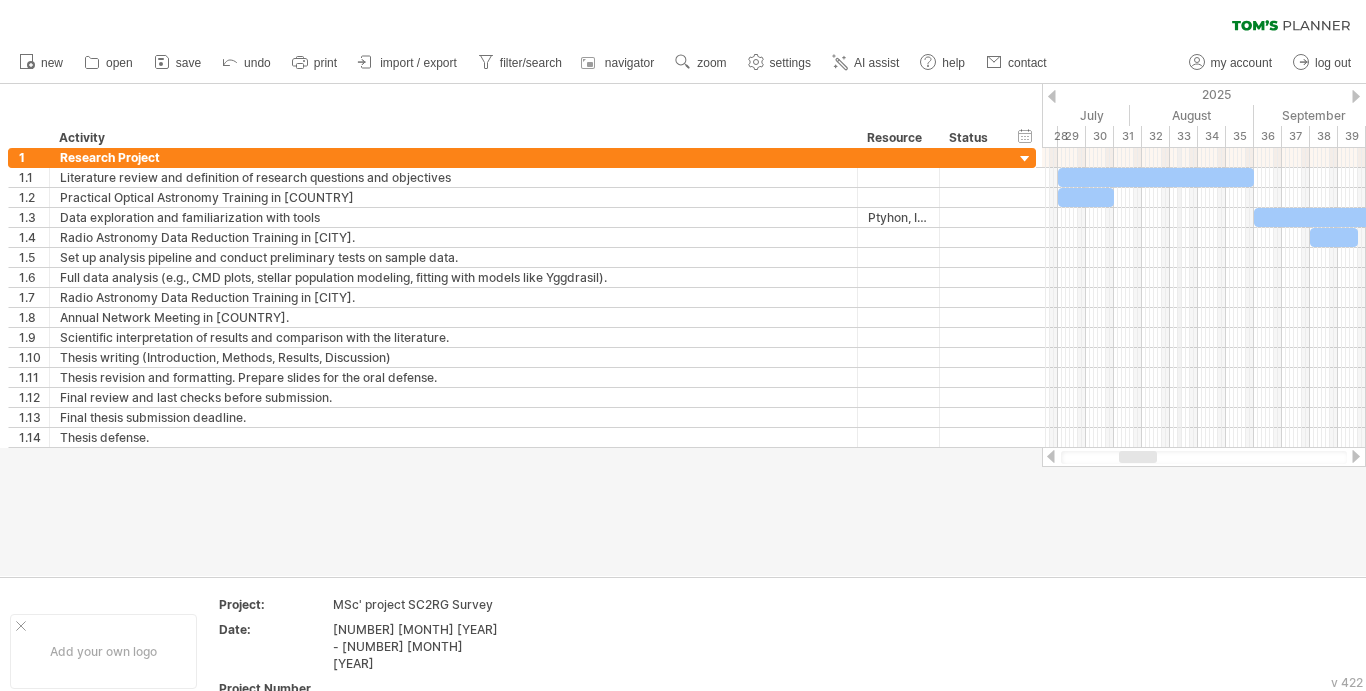 click on "33" at bounding box center (1184, 136) 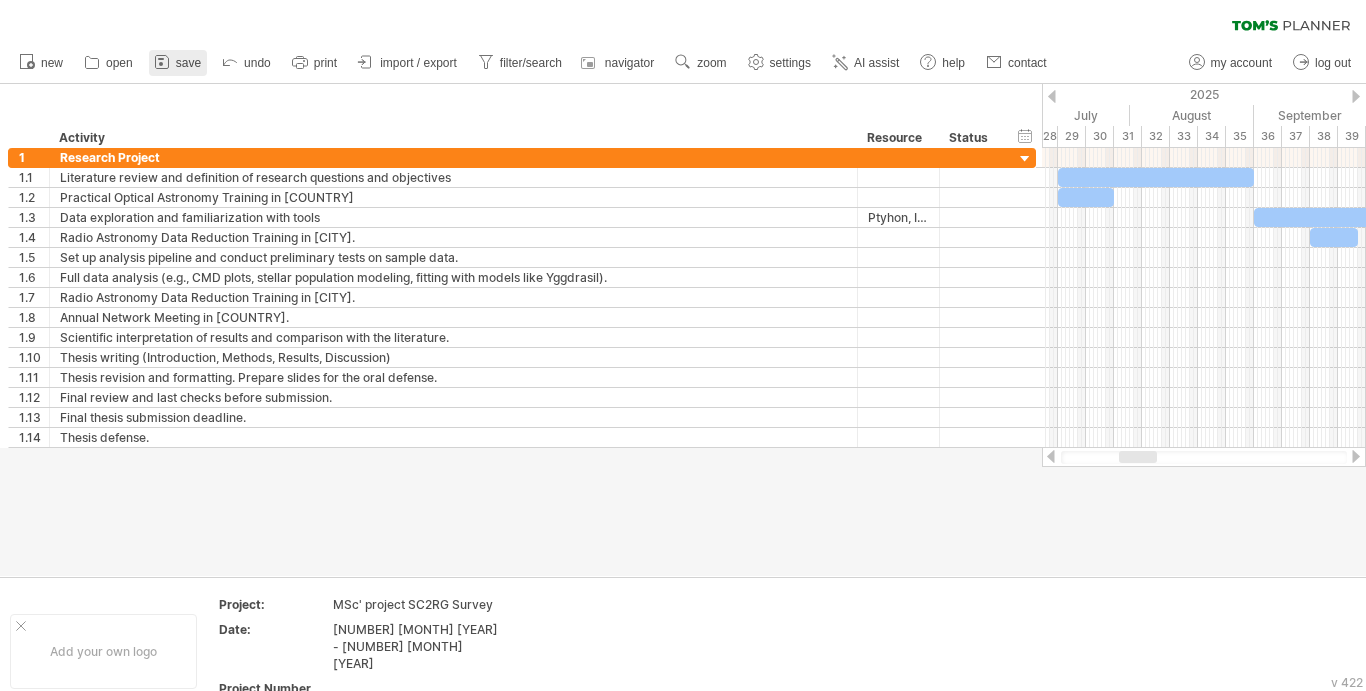 click on "save" at bounding box center (188, 63) 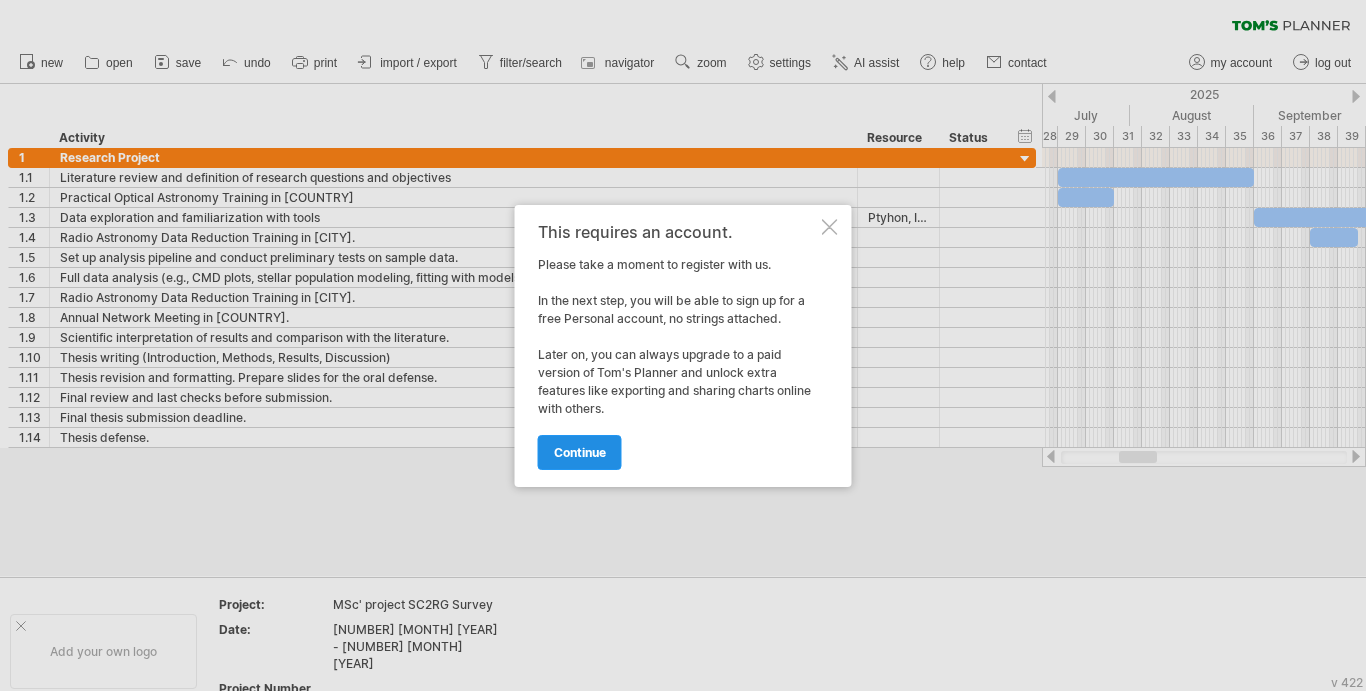 click on "continue" at bounding box center (580, 452) 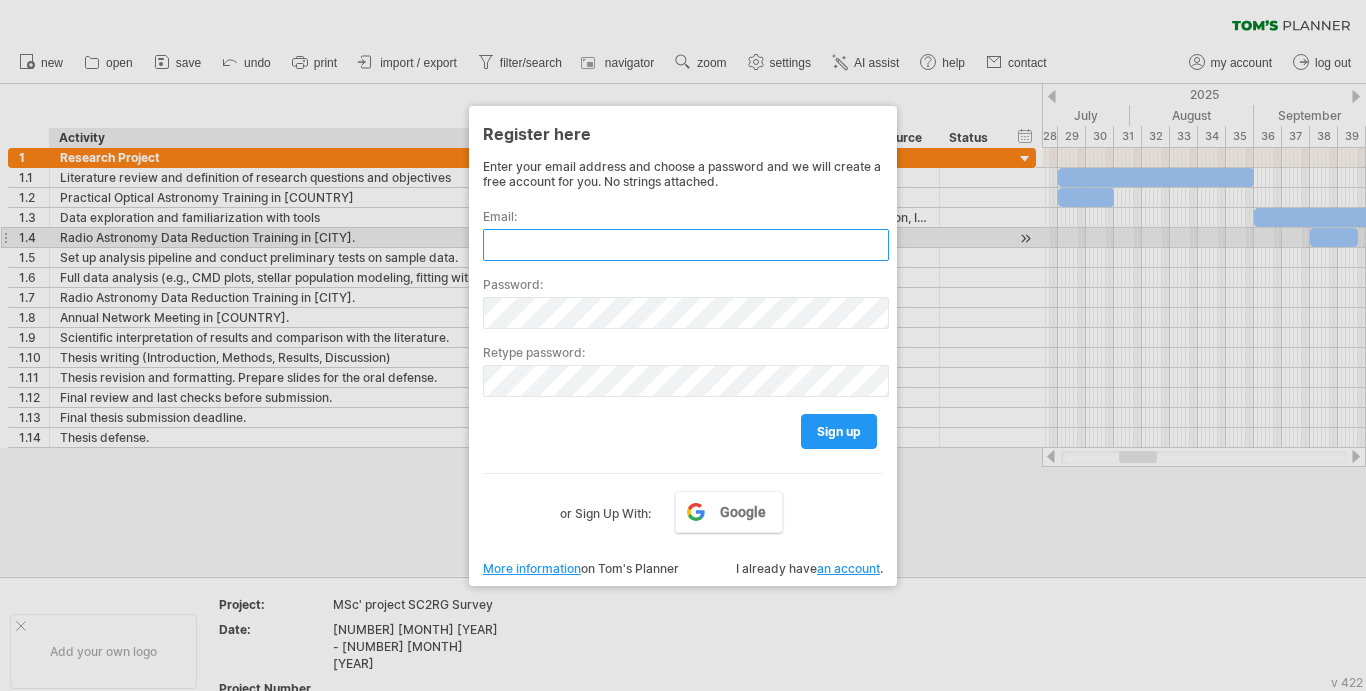 click at bounding box center [686, 245] 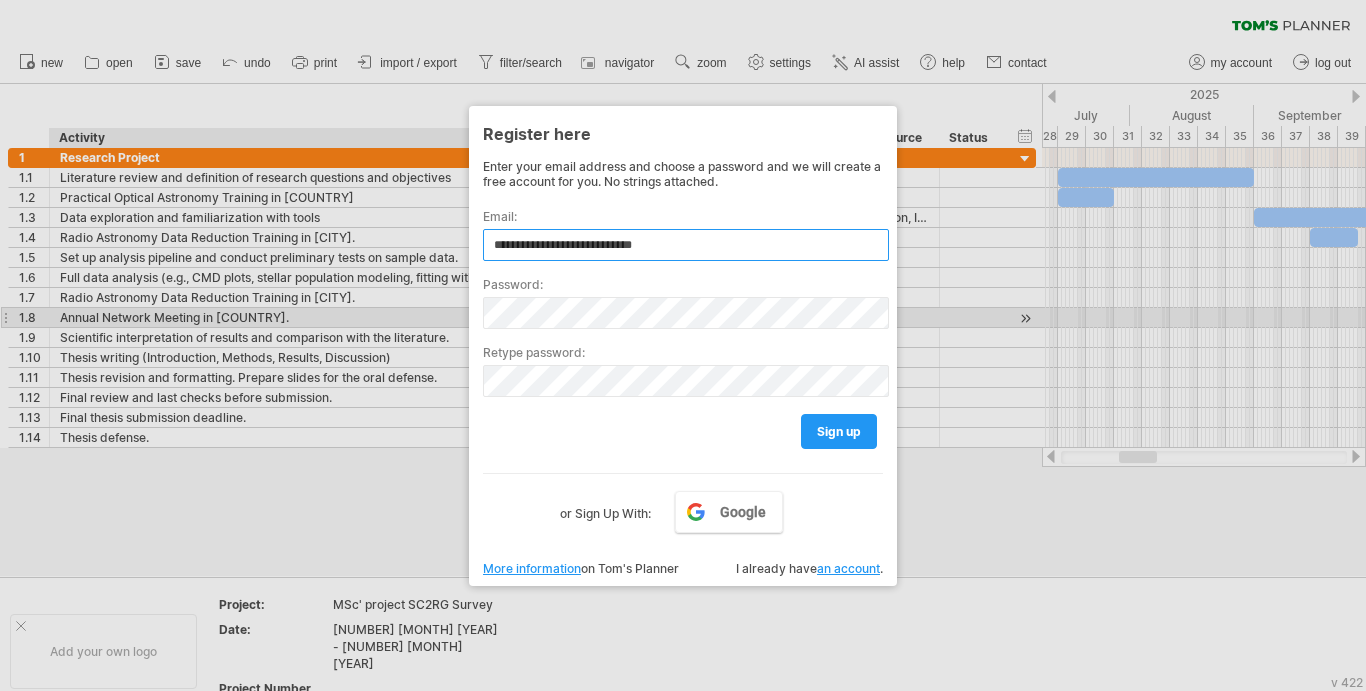 type on "**********" 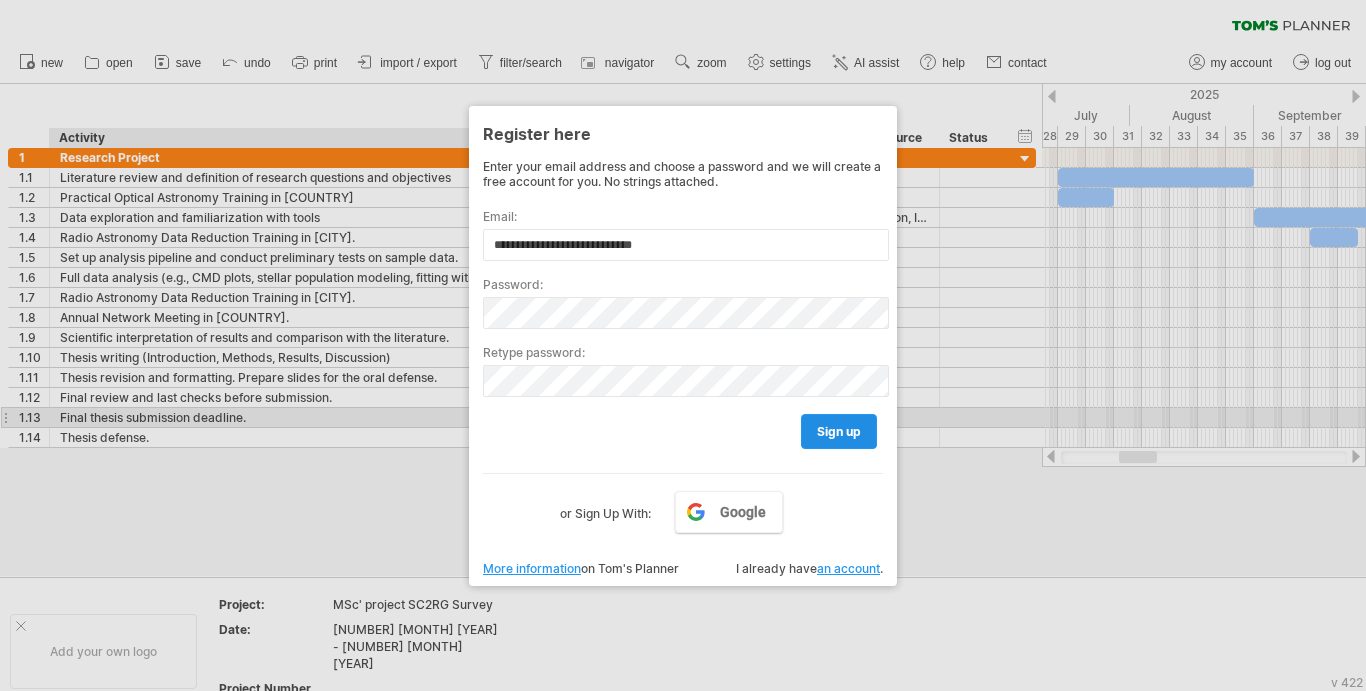 click on "sign up" at bounding box center (839, 431) 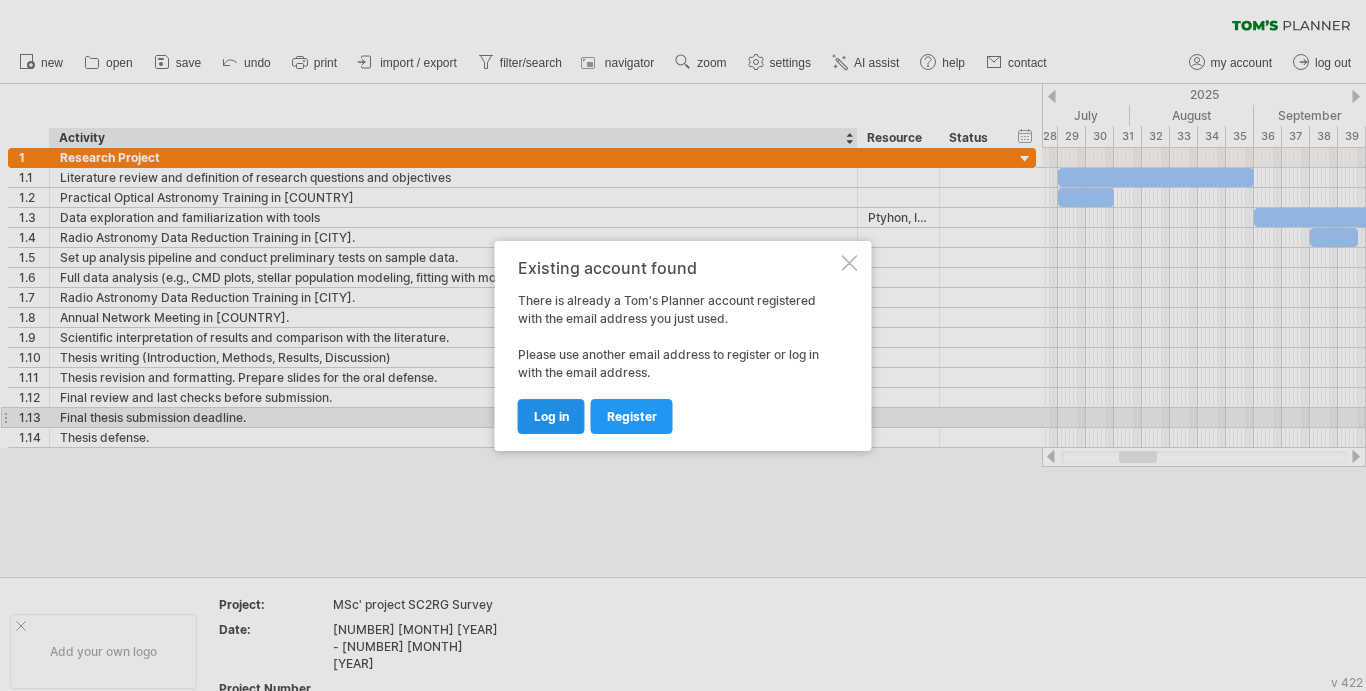 click on "log in" at bounding box center (632, 416) 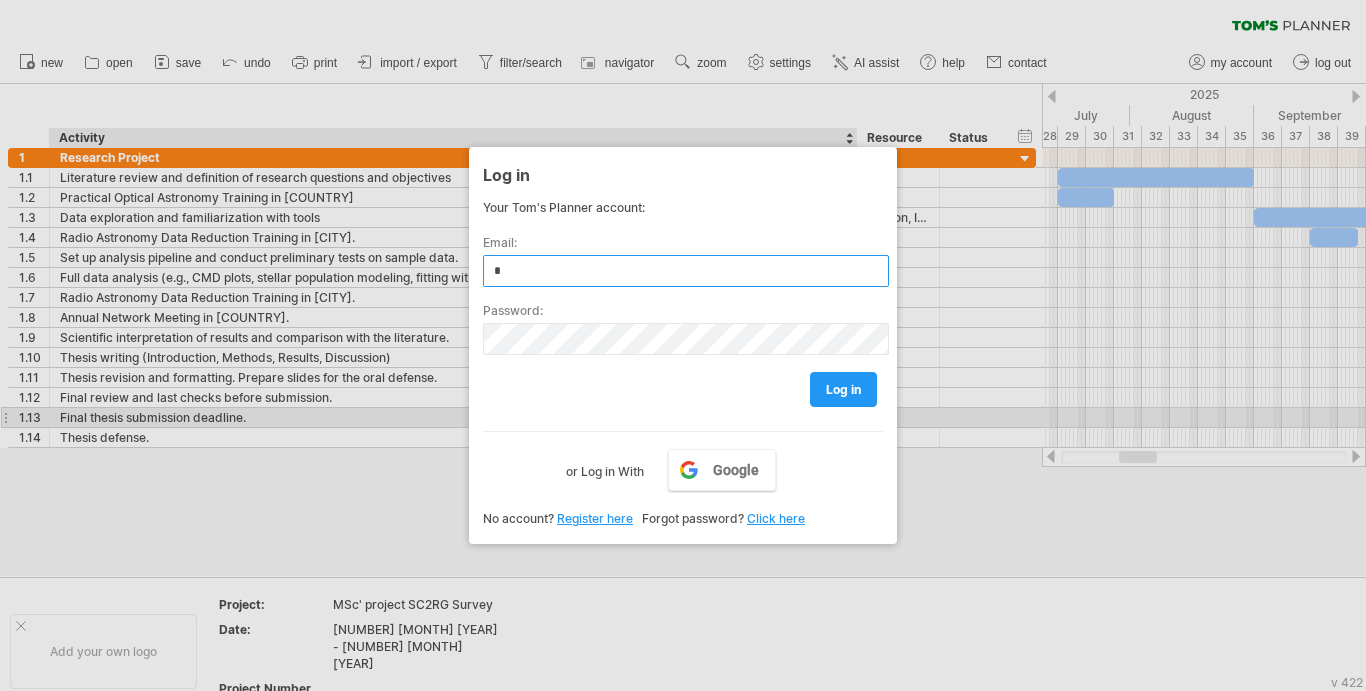 type on "**********" 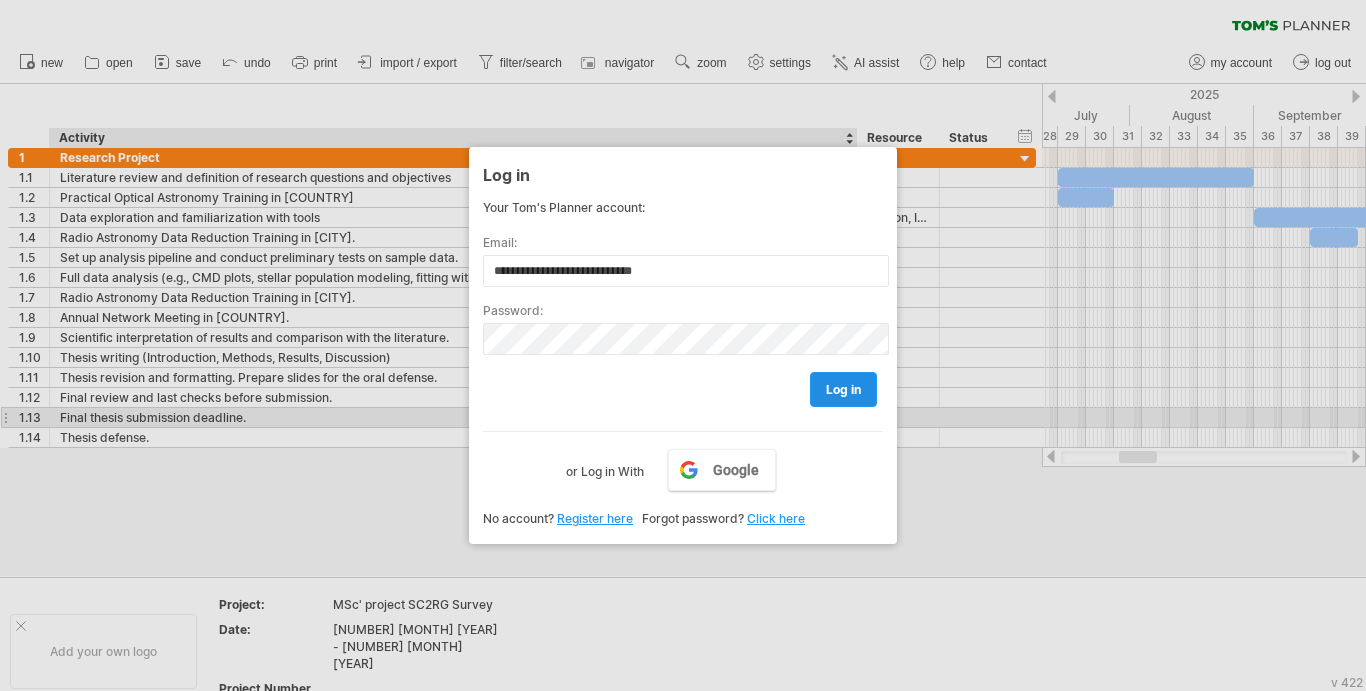click on "log in" at bounding box center [843, 389] 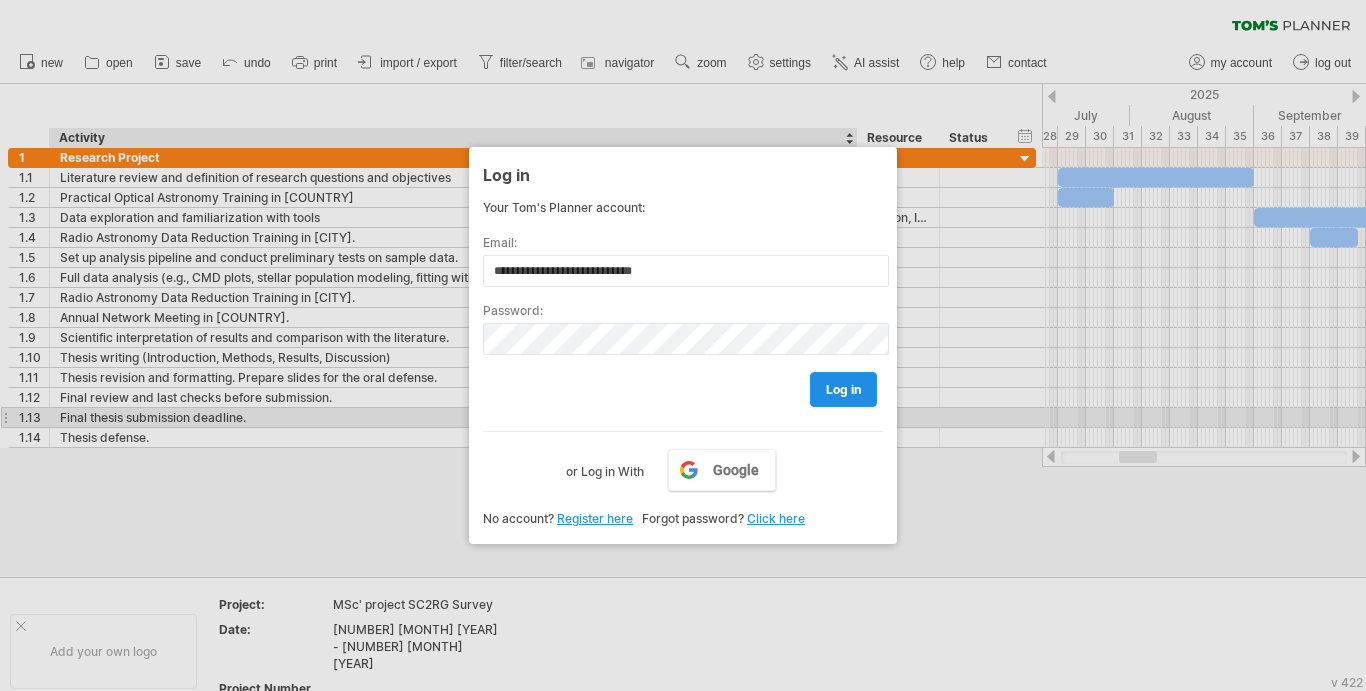 click on "log in" at bounding box center [843, 389] 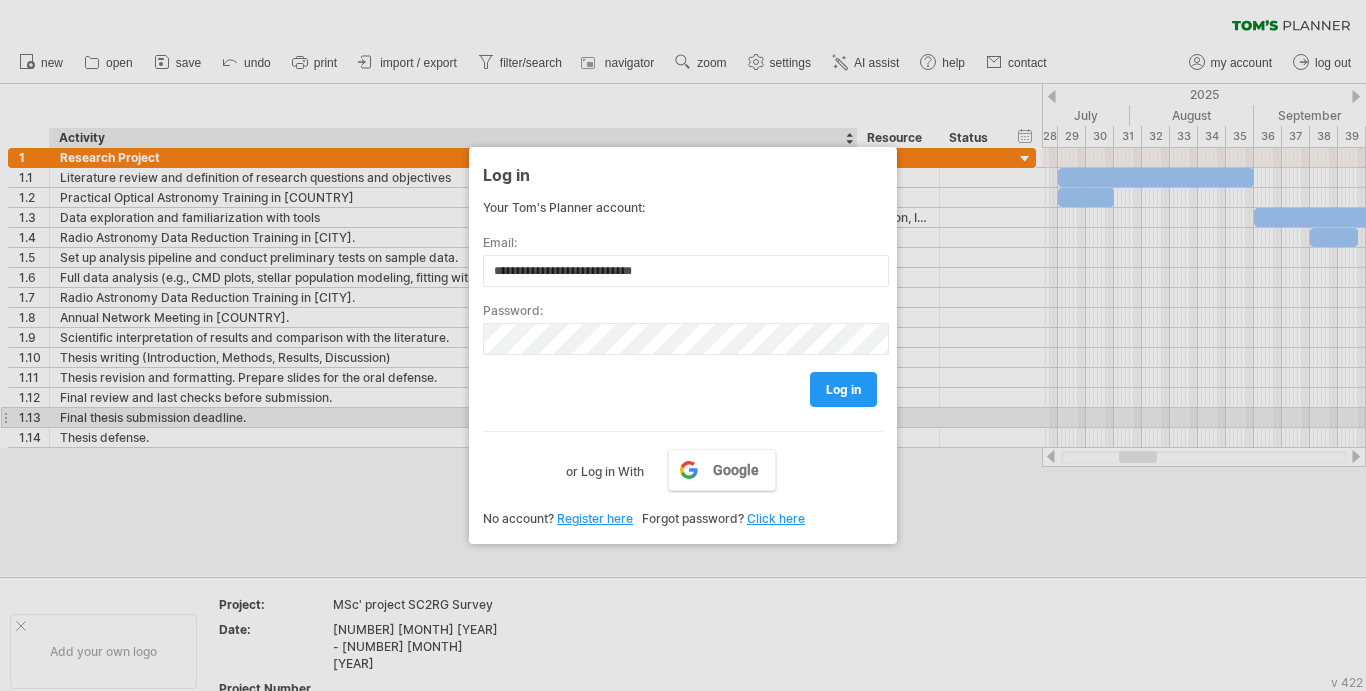 click at bounding box center [683, 345] 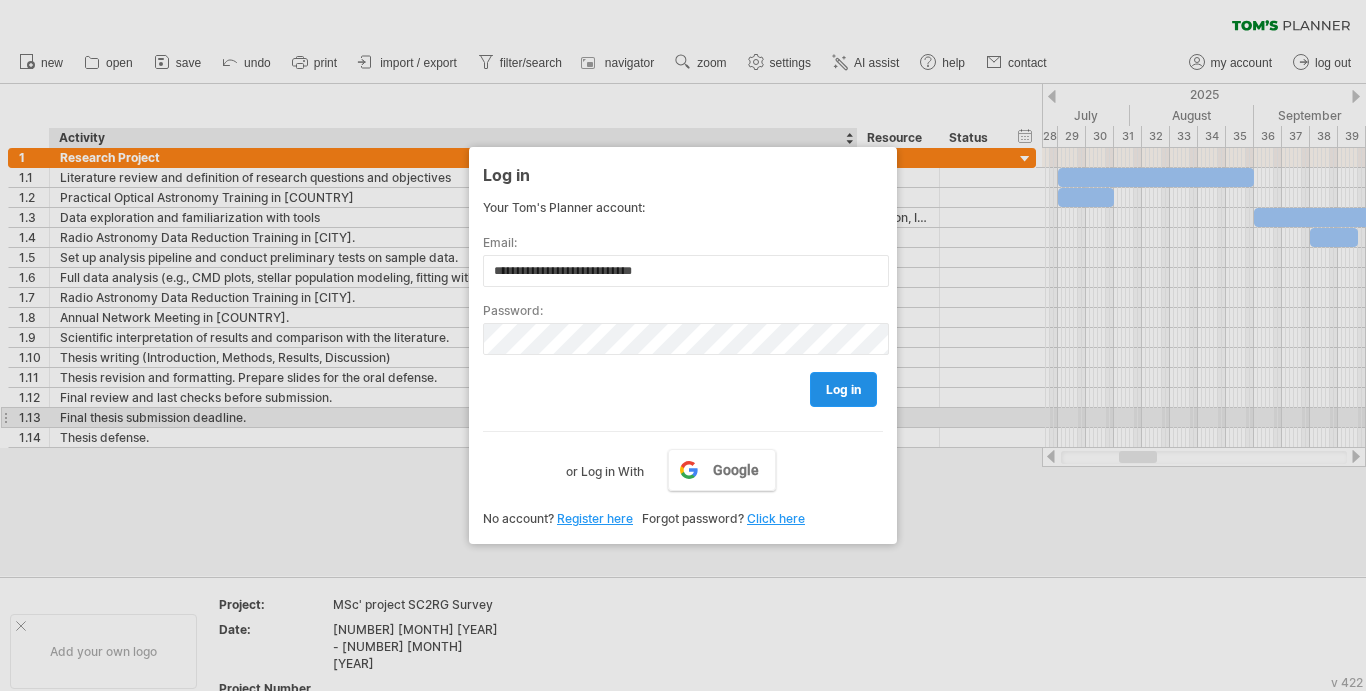 click on "log in" at bounding box center [843, 389] 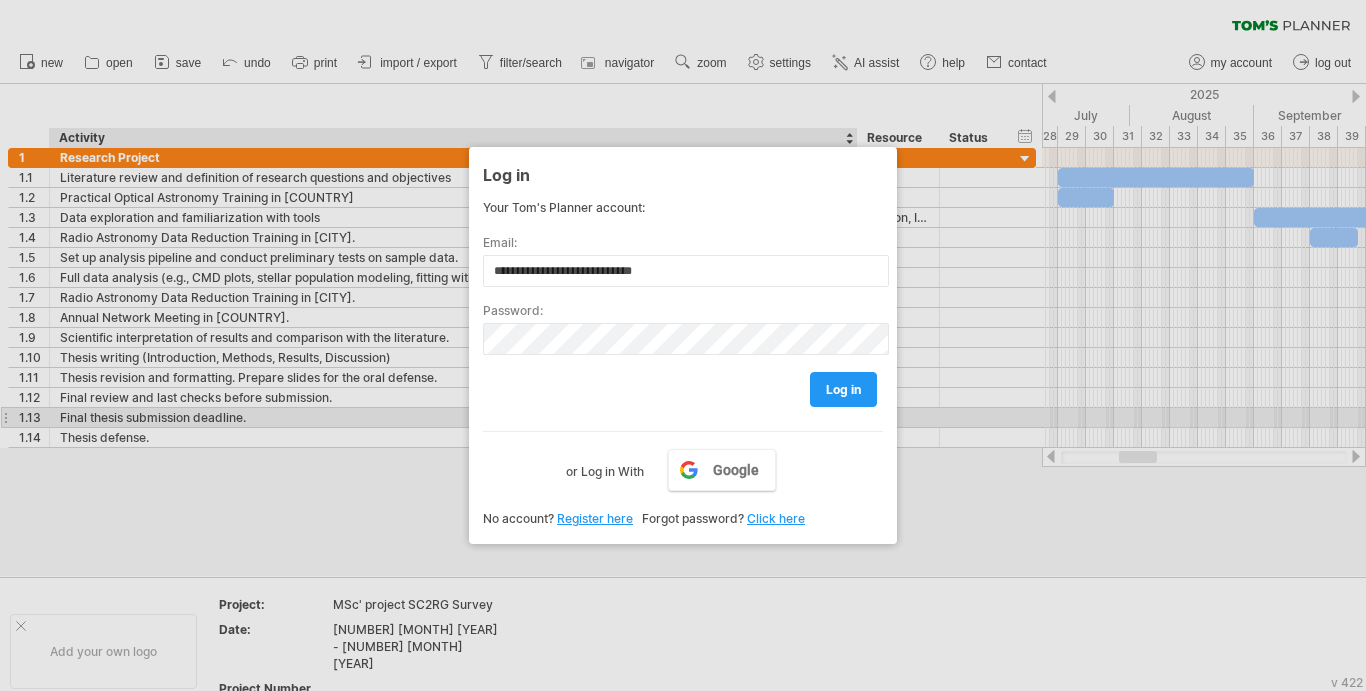click at bounding box center [683, 345] 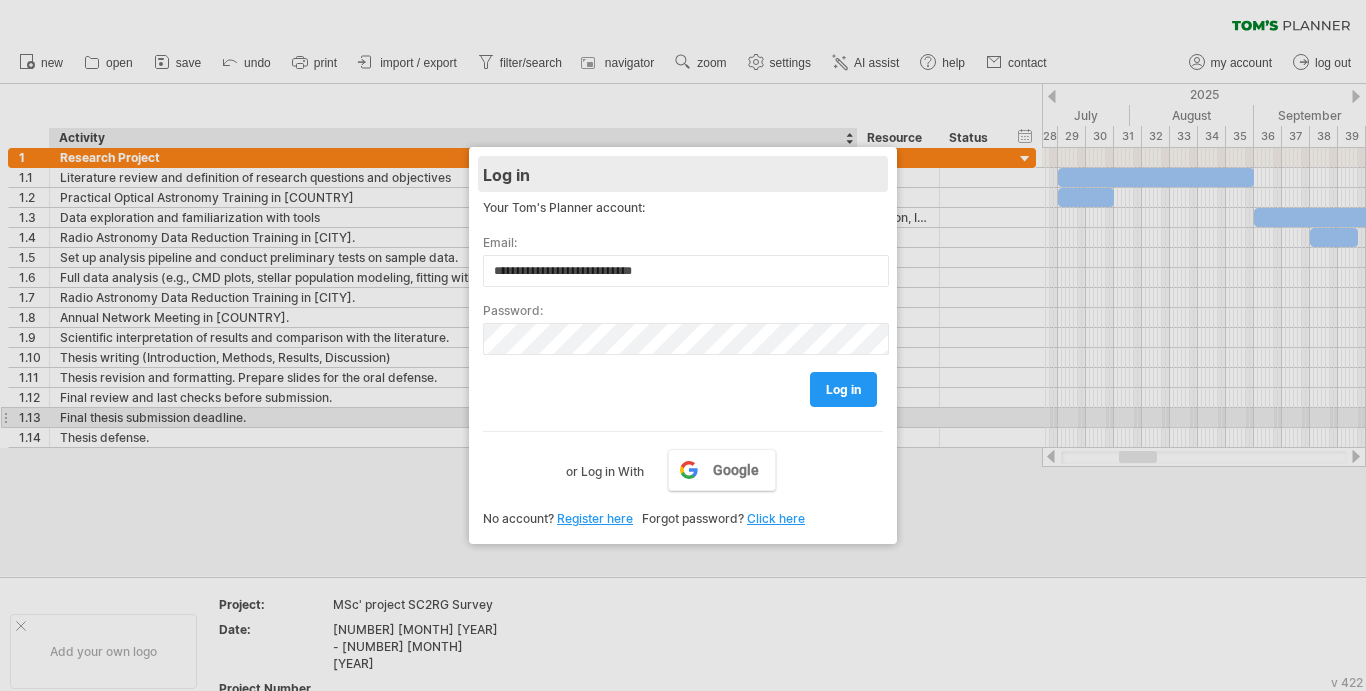 click on "Log in" at bounding box center [683, 174] 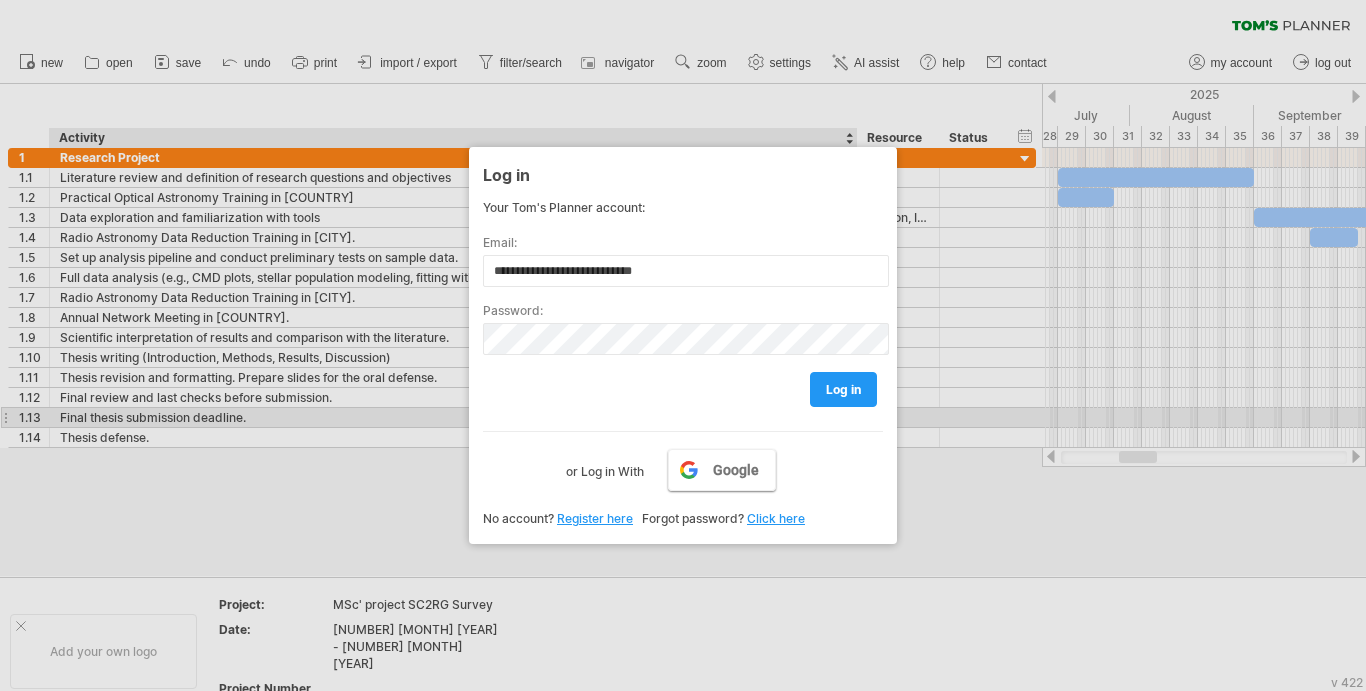 click on "Google" at bounding box center (722, 470) 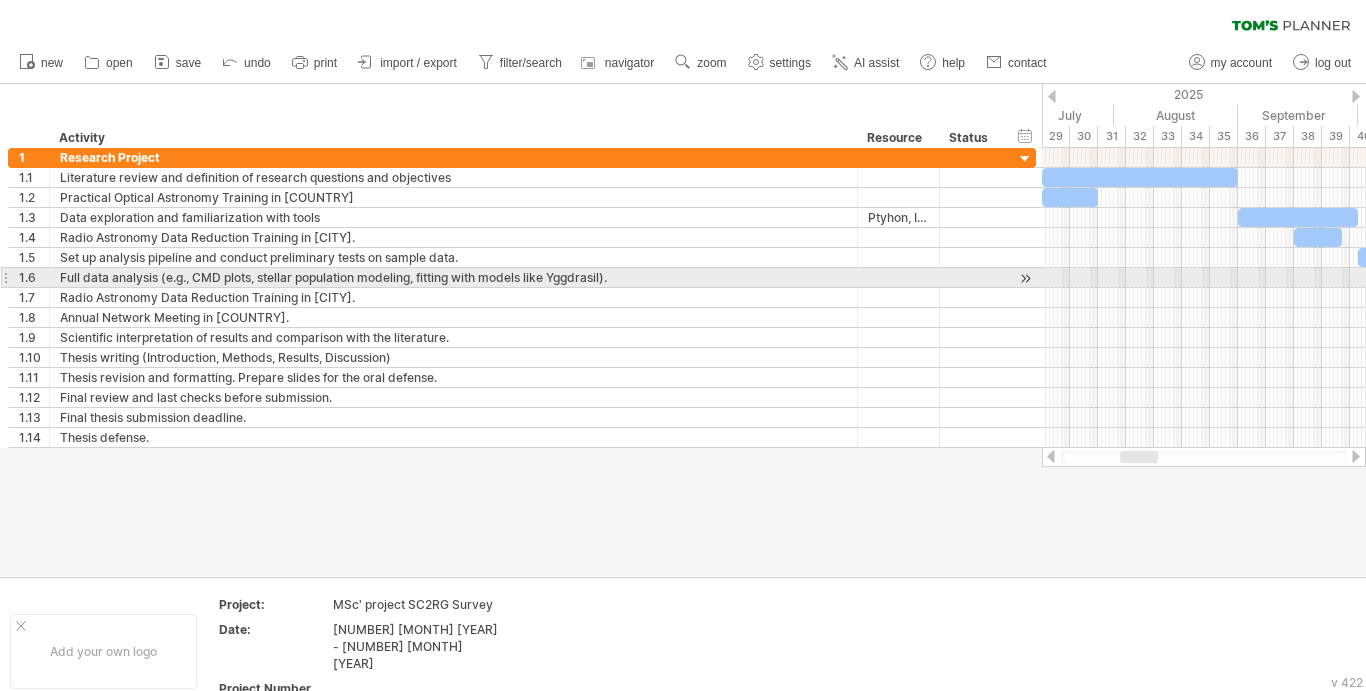 drag, startPoint x: 1042, startPoint y: 106, endPoint x: 1025, endPoint y: 274, distance: 168.85793 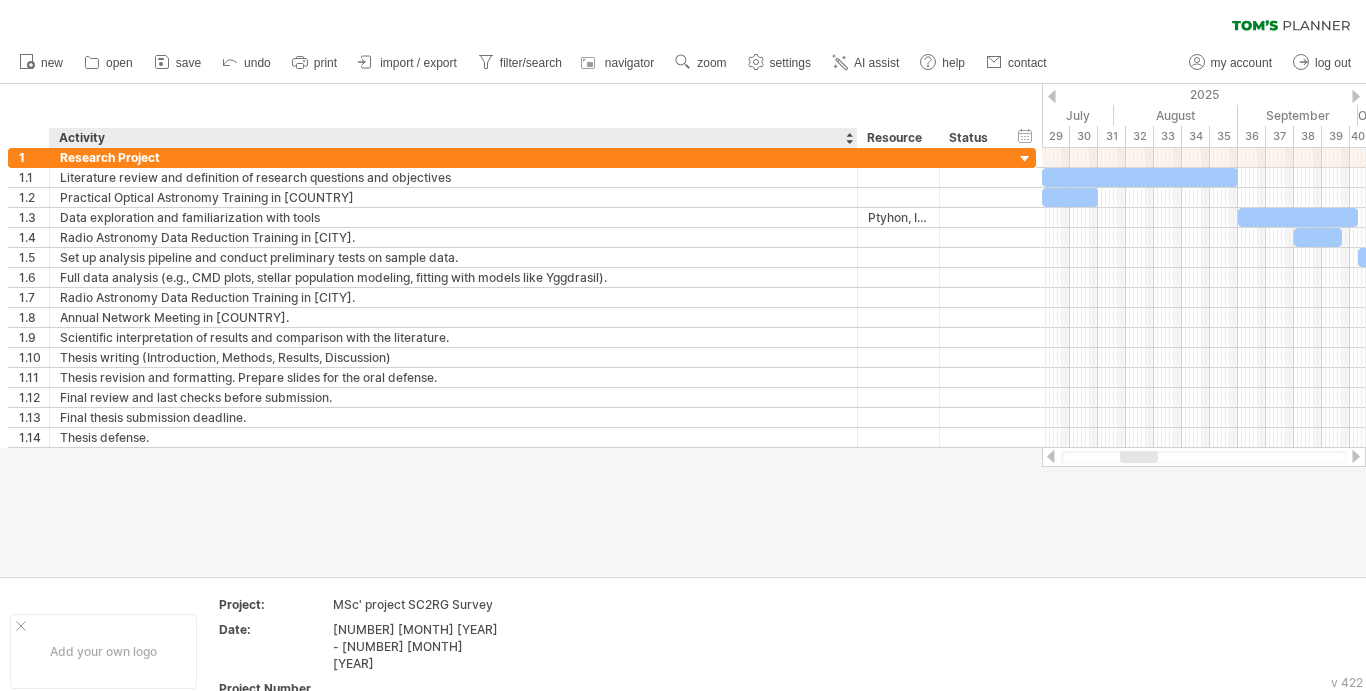 drag, startPoint x: 670, startPoint y: 102, endPoint x: 622, endPoint y: 103, distance: 48.010414 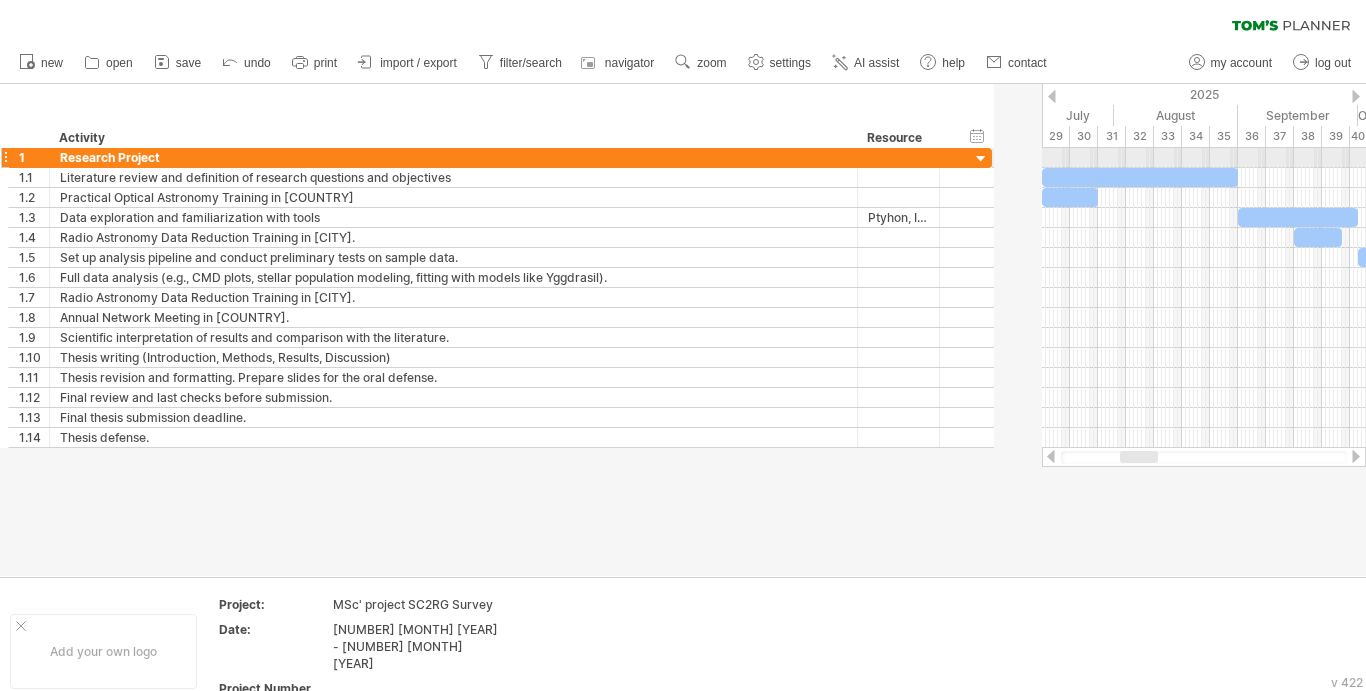 drag, startPoint x: 1035, startPoint y: 152, endPoint x: 860, endPoint y: 157, distance: 175.07141 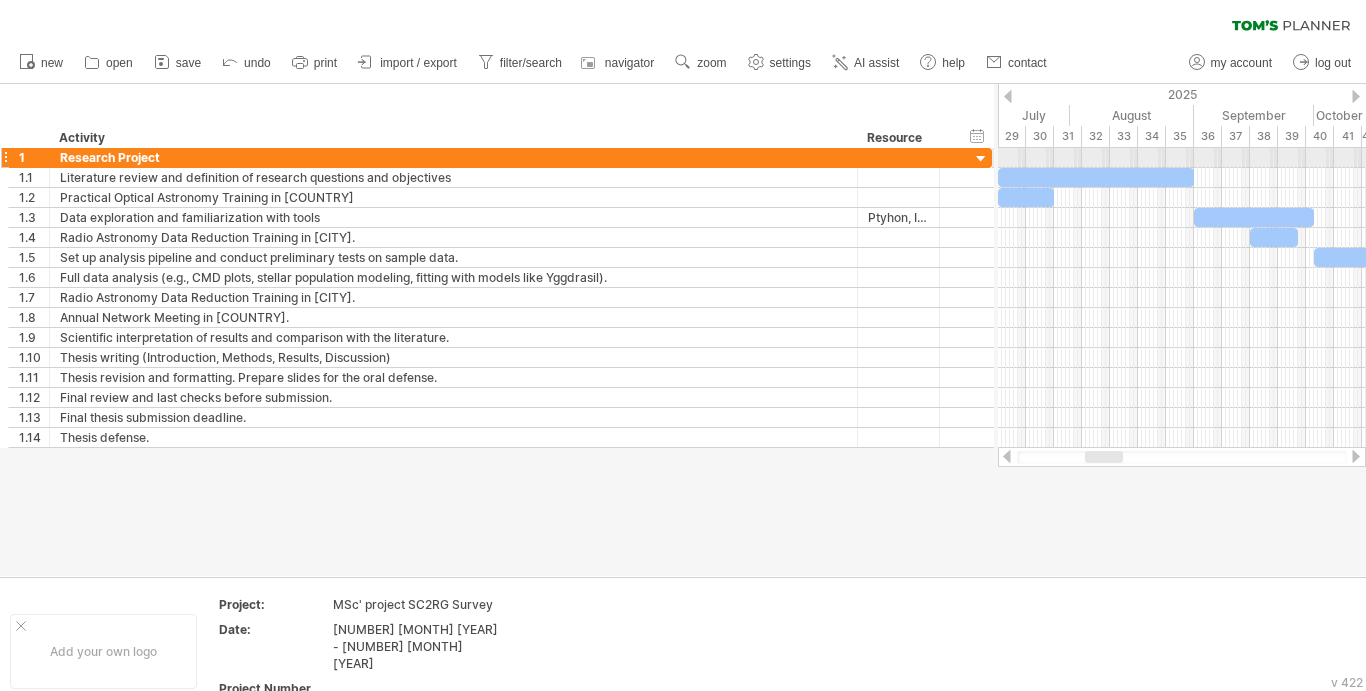 drag, startPoint x: 991, startPoint y: 153, endPoint x: 858, endPoint y: 156, distance: 133.03383 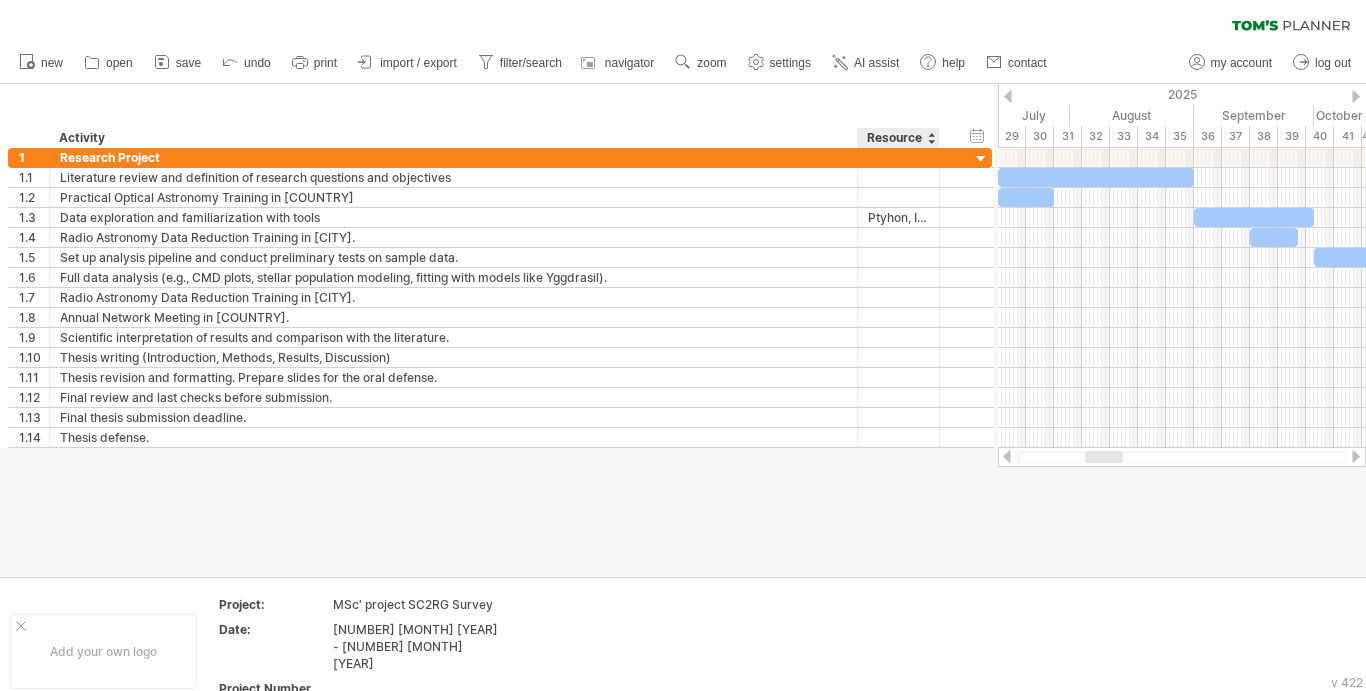 drag, startPoint x: 997, startPoint y: 134, endPoint x: 948, endPoint y: 117, distance: 51.86521 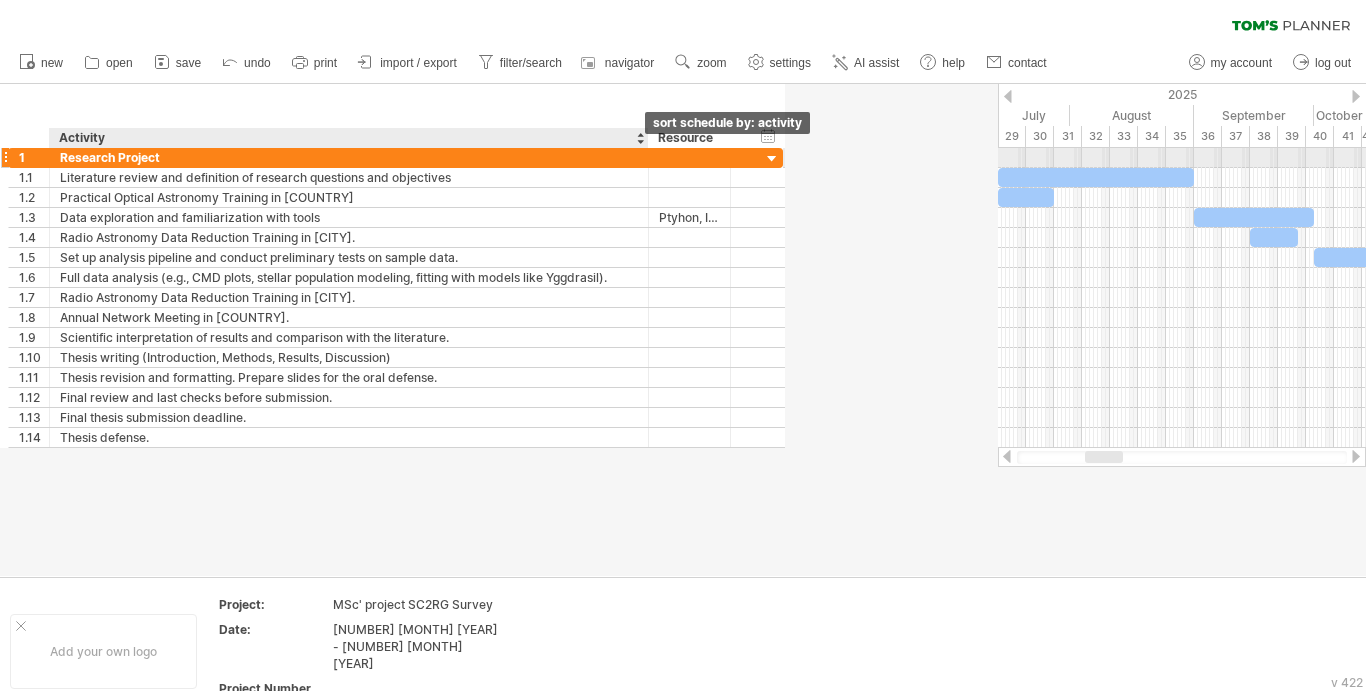 drag, startPoint x: 850, startPoint y: 157, endPoint x: 641, endPoint y: 141, distance: 209.61154 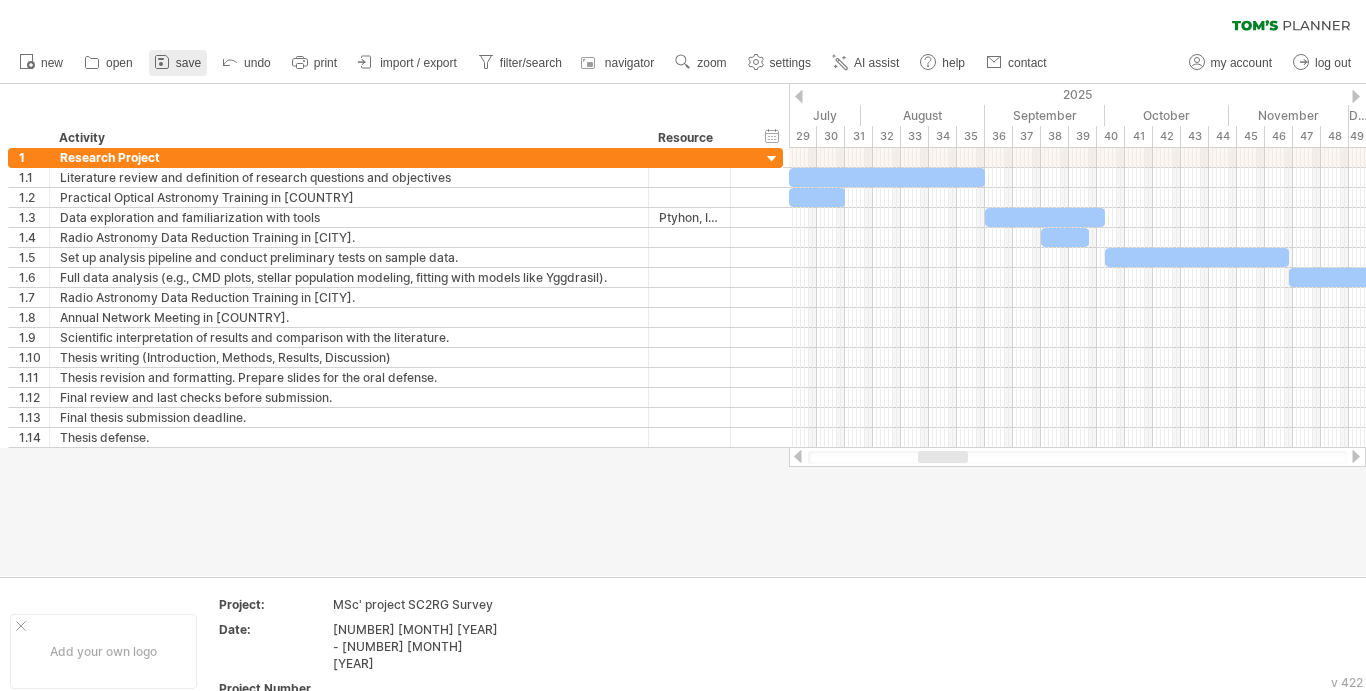 click at bounding box center (162, 62) 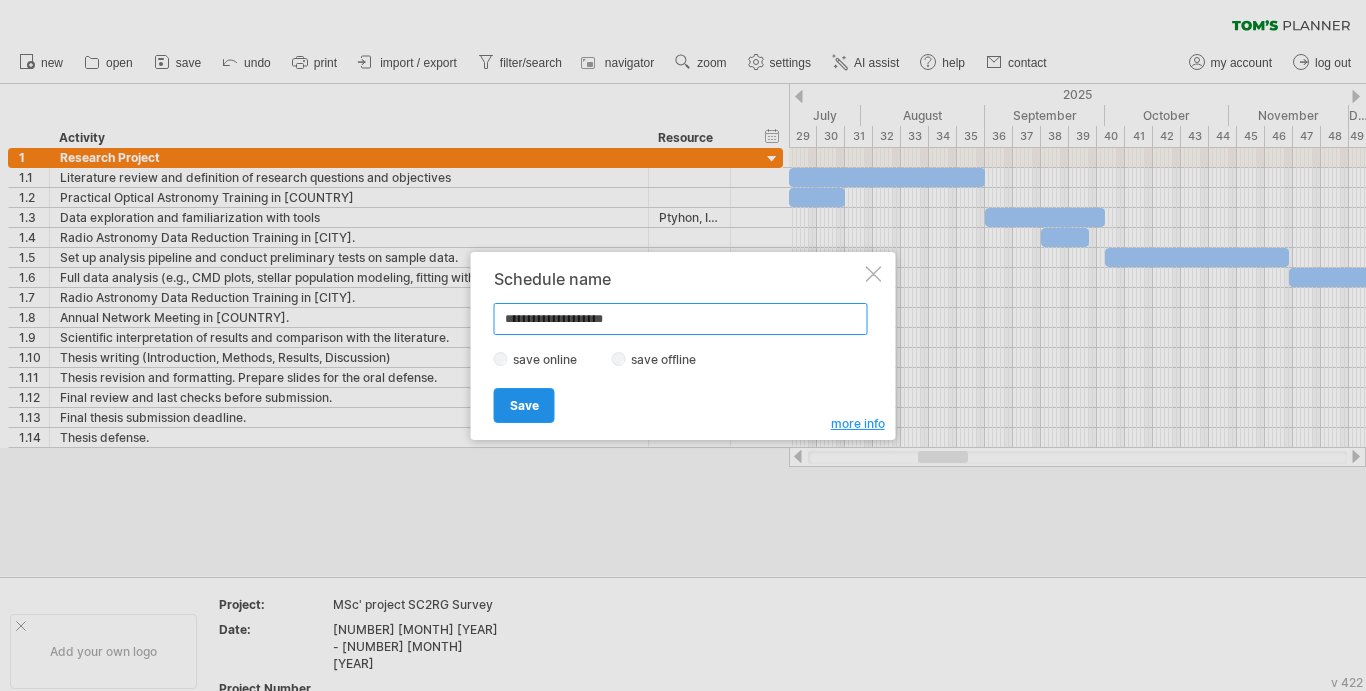 type on "**********" 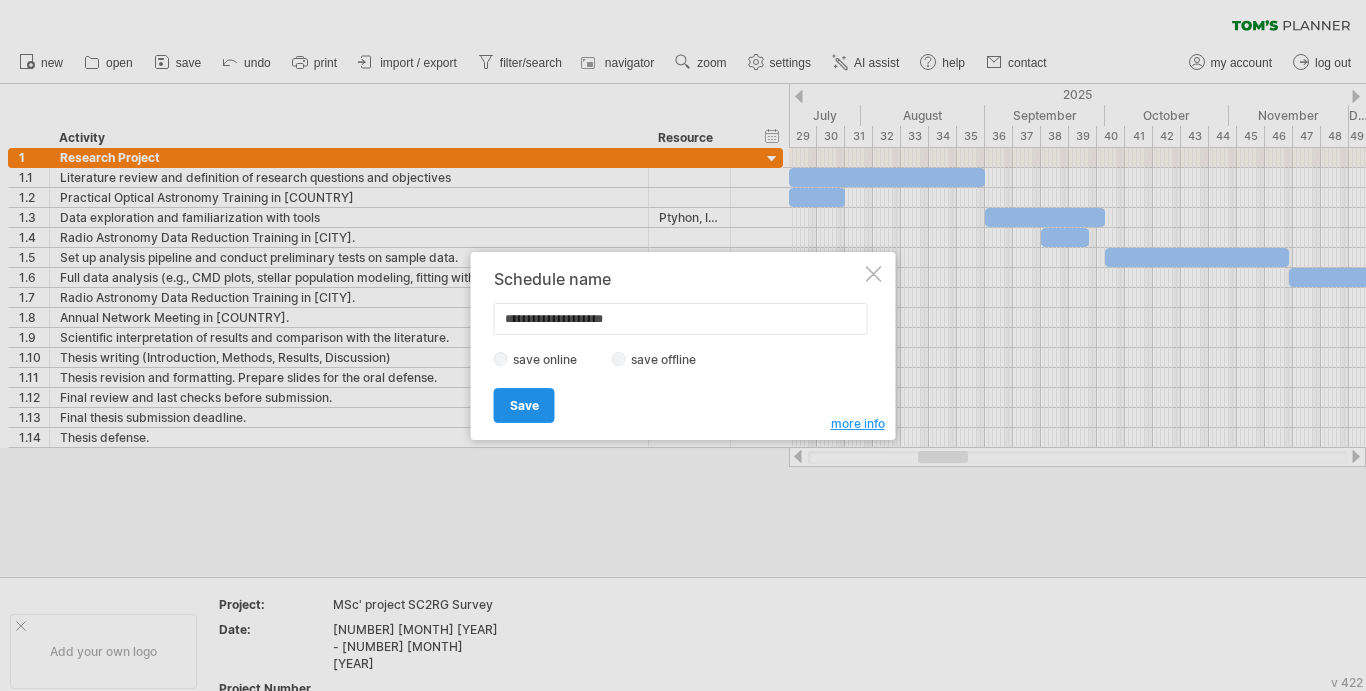 click on "Save" at bounding box center [524, 405] 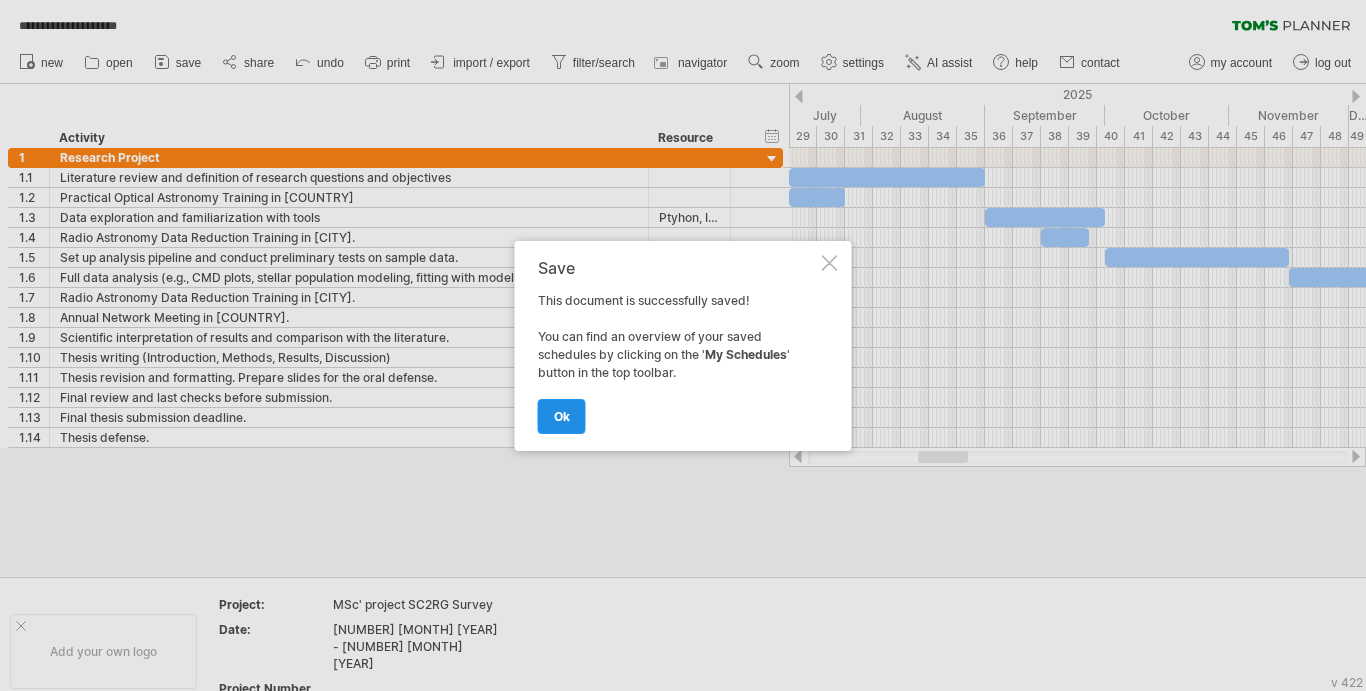 click on "ok" at bounding box center (562, 416) 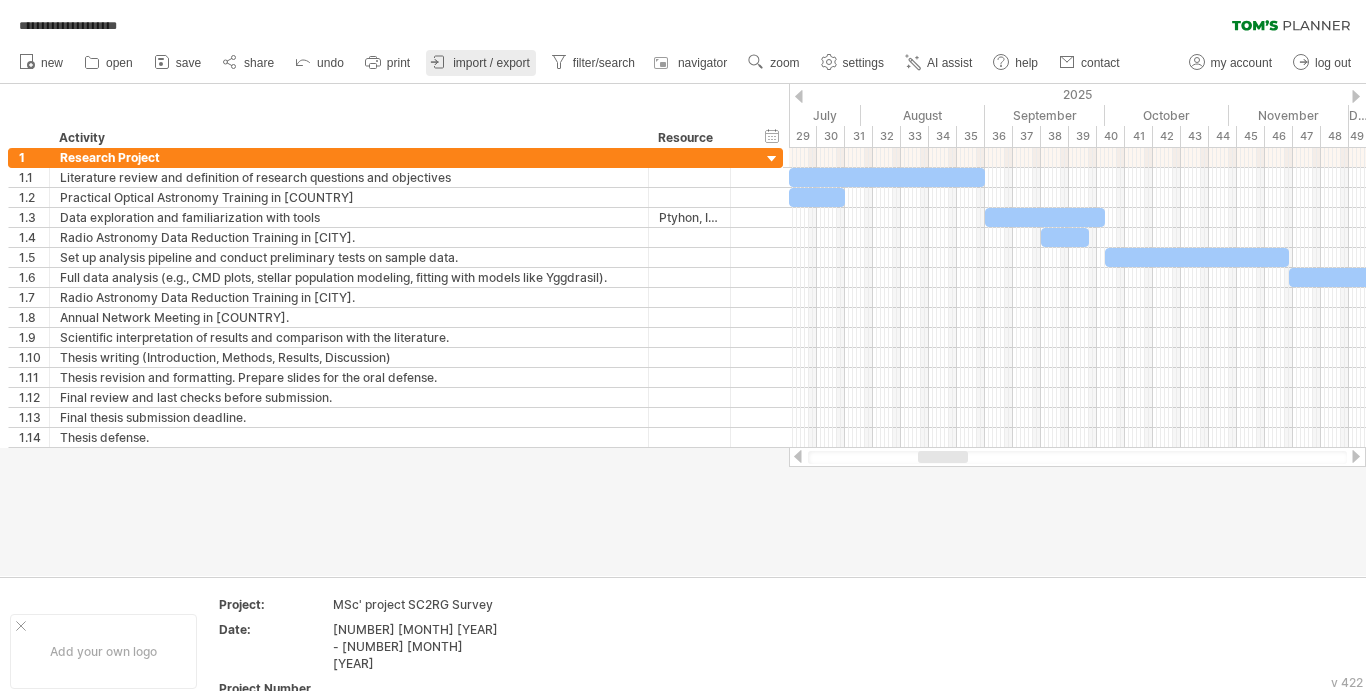 click on "import / export" at bounding box center [491, 63] 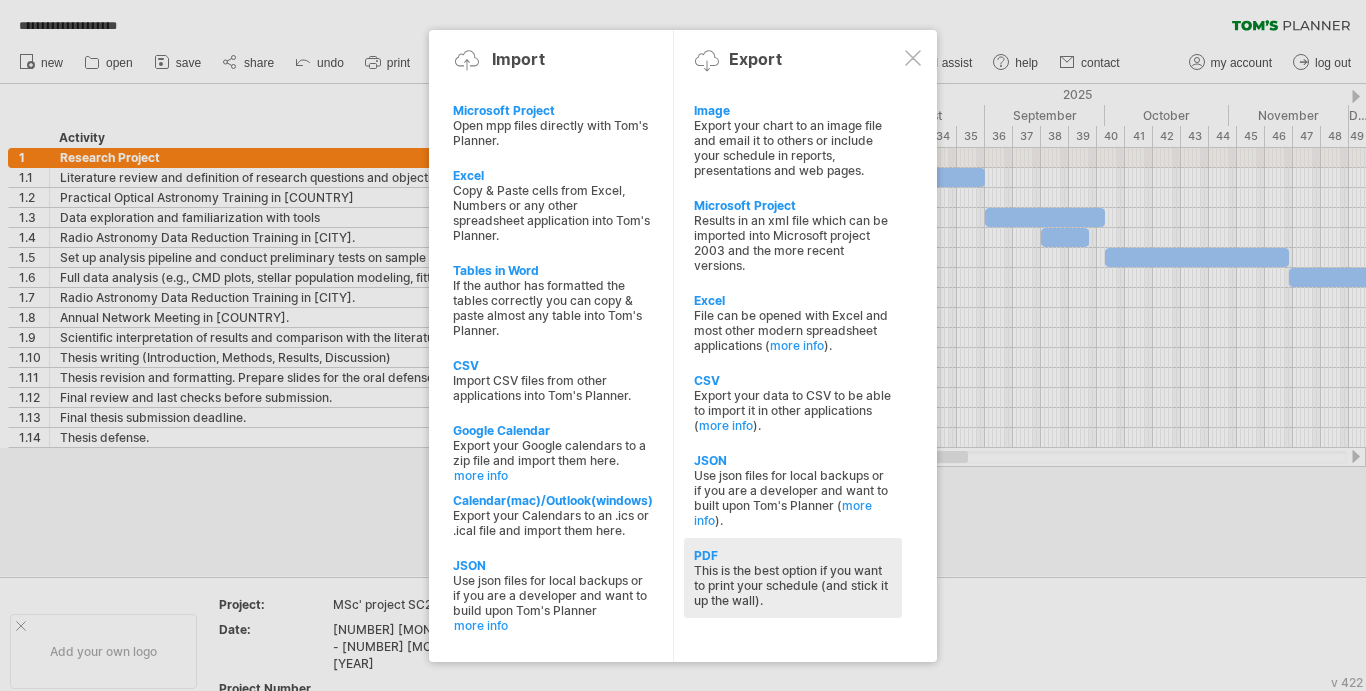 click on "PDF" at bounding box center (793, 110) 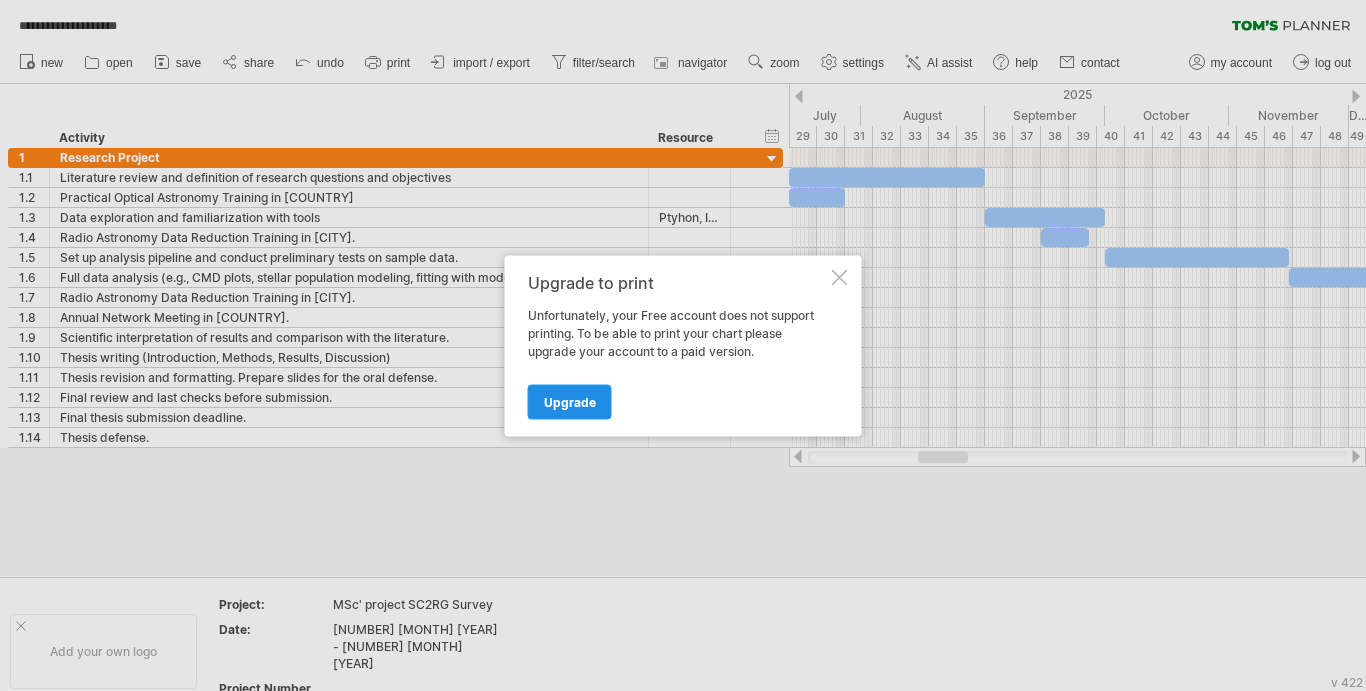 click on "Upgrade" at bounding box center [570, 401] 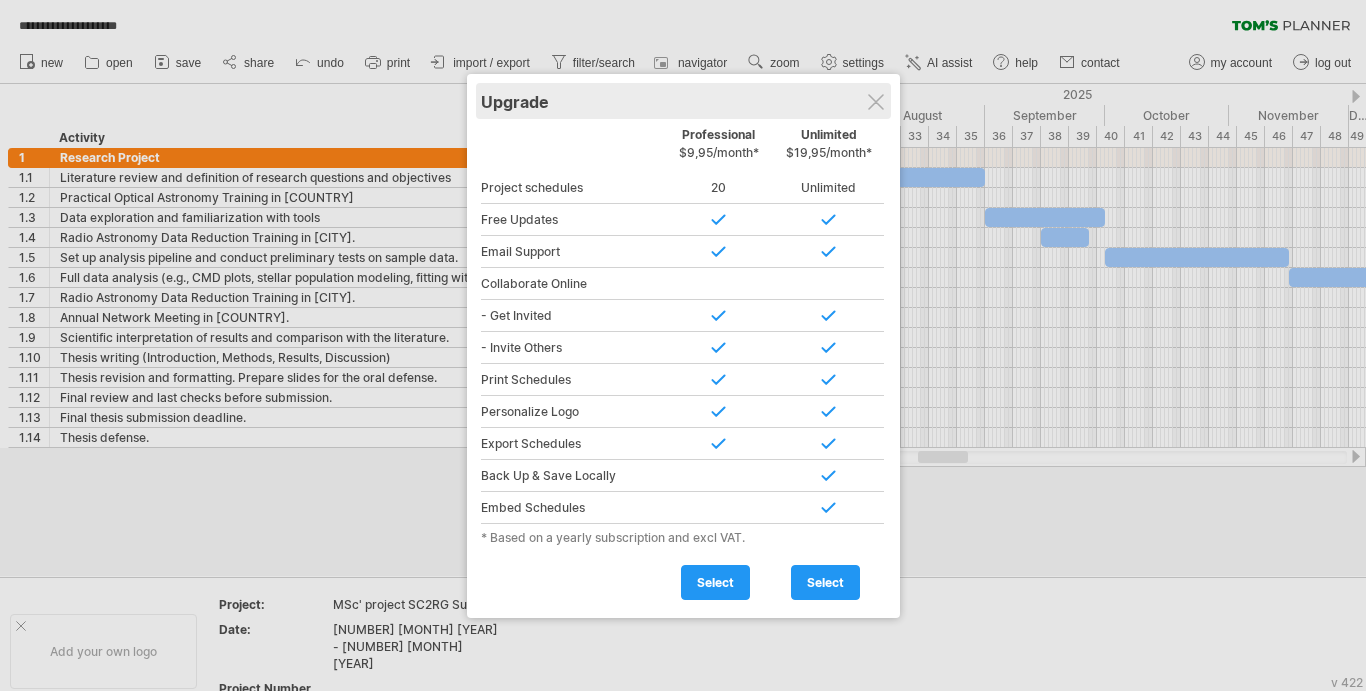 click on "Upgrade" at bounding box center (683, 101) 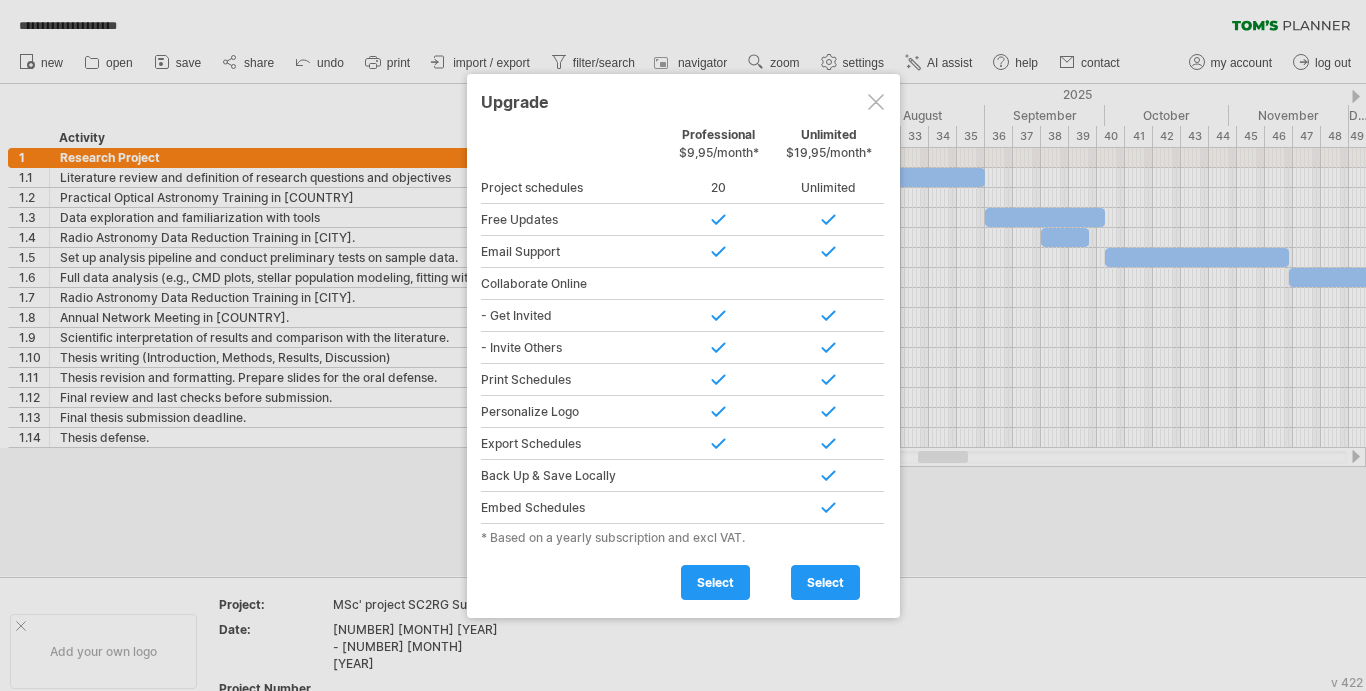 click at bounding box center [876, 102] 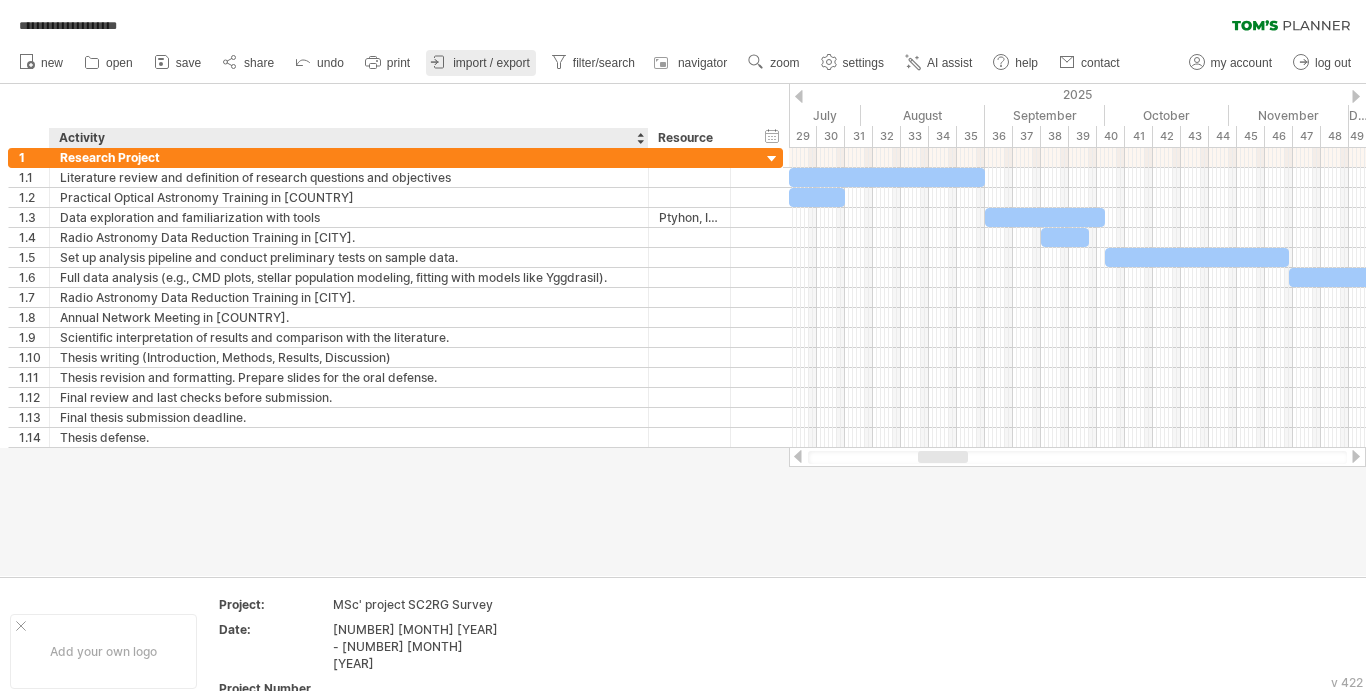 click on "import / export" at bounding box center [481, 63] 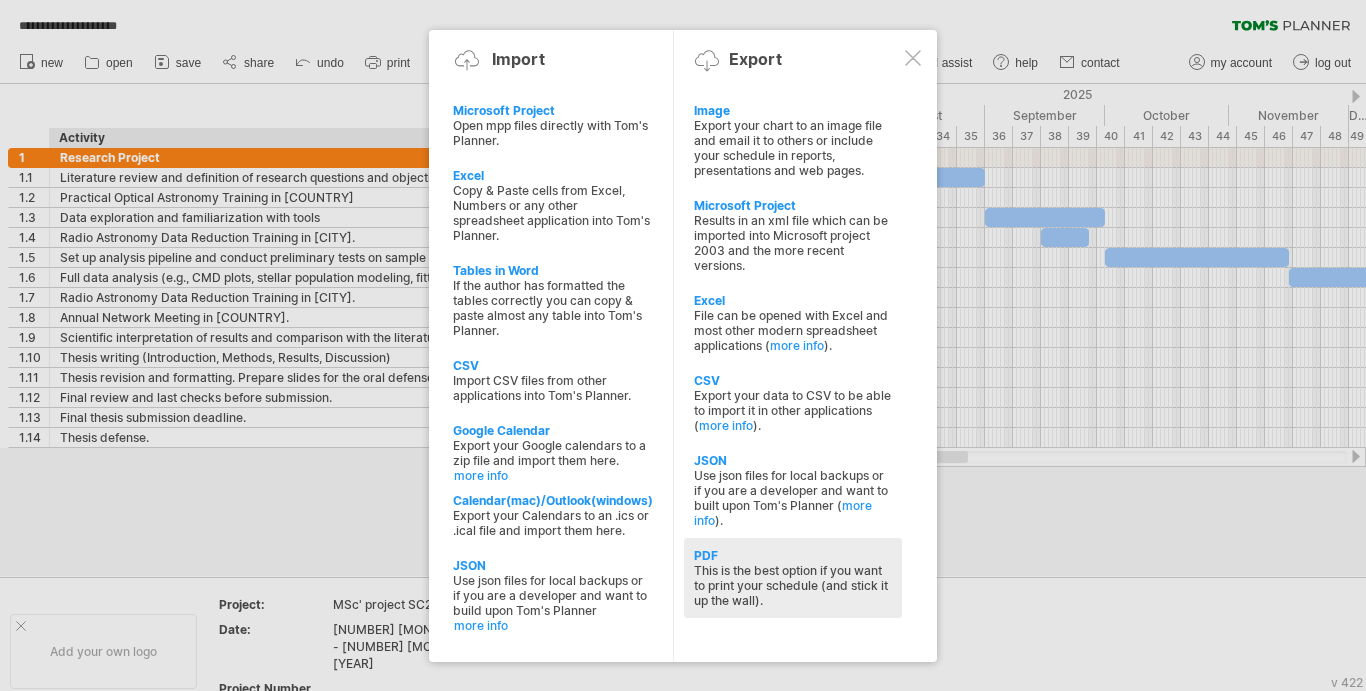 click on "This is the best option if you want to print your schedule (and stick it up the wall)." at bounding box center (793, 148) 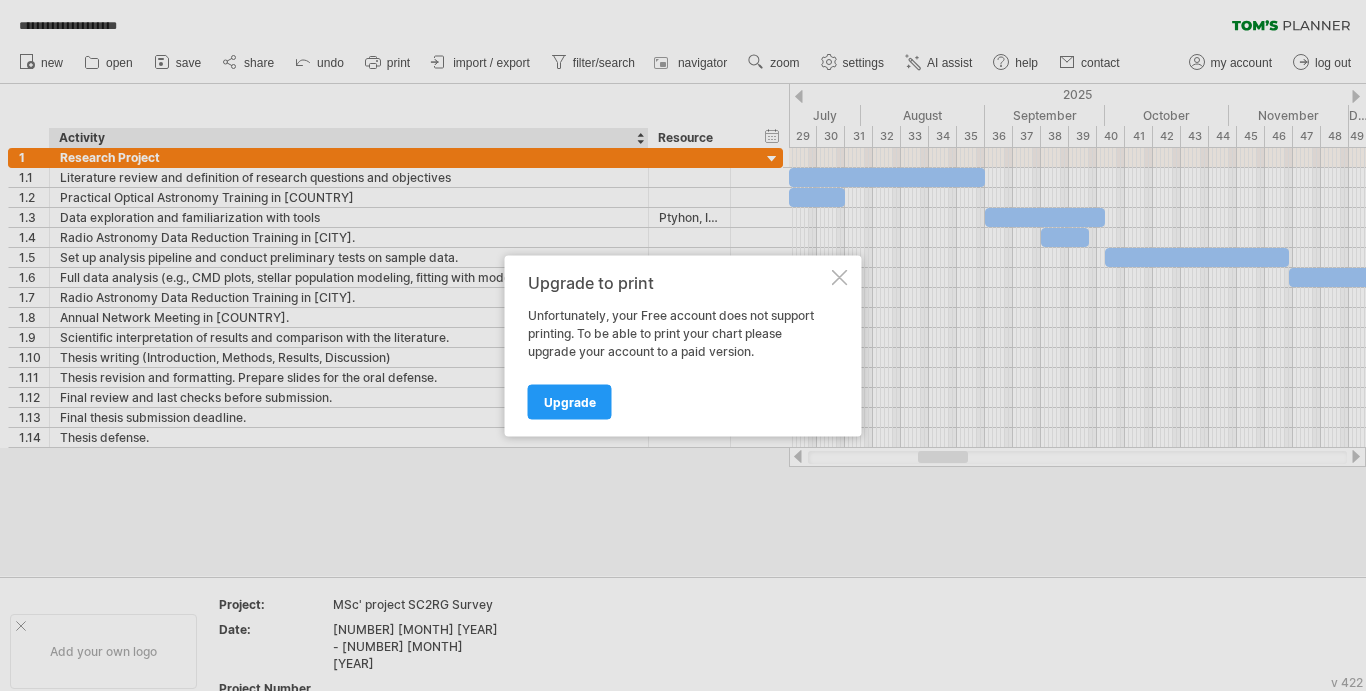 click at bounding box center [840, 277] 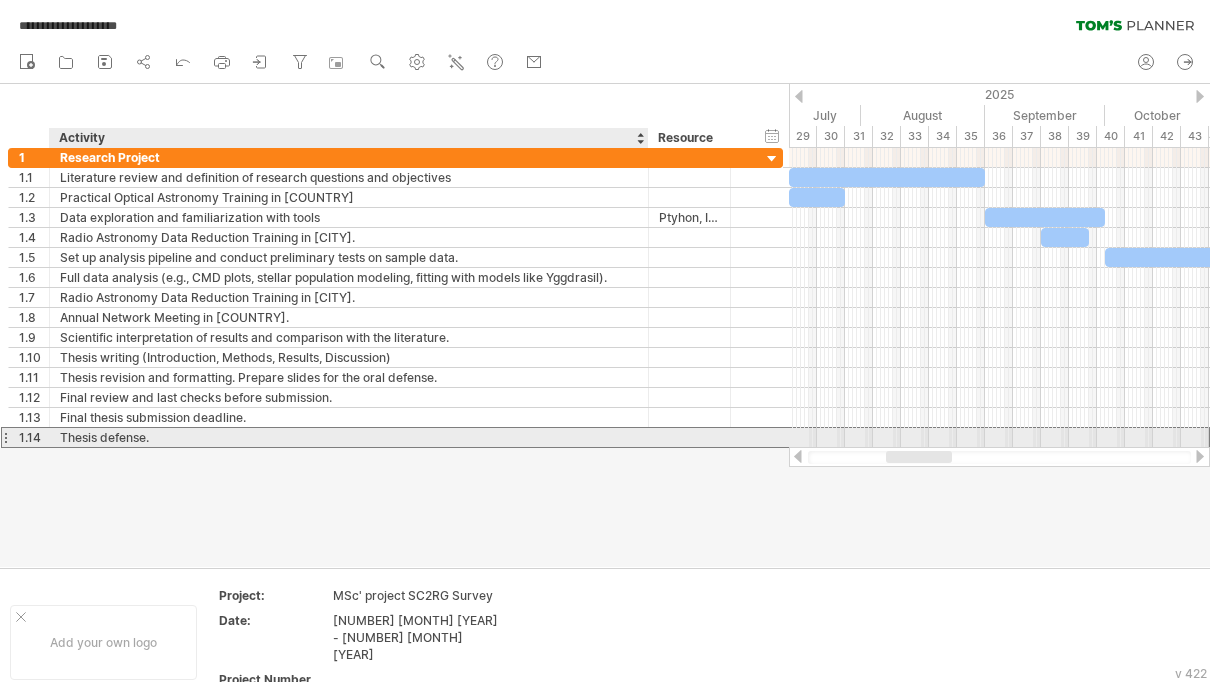 click on "Thesis defense." at bounding box center (349, 437) 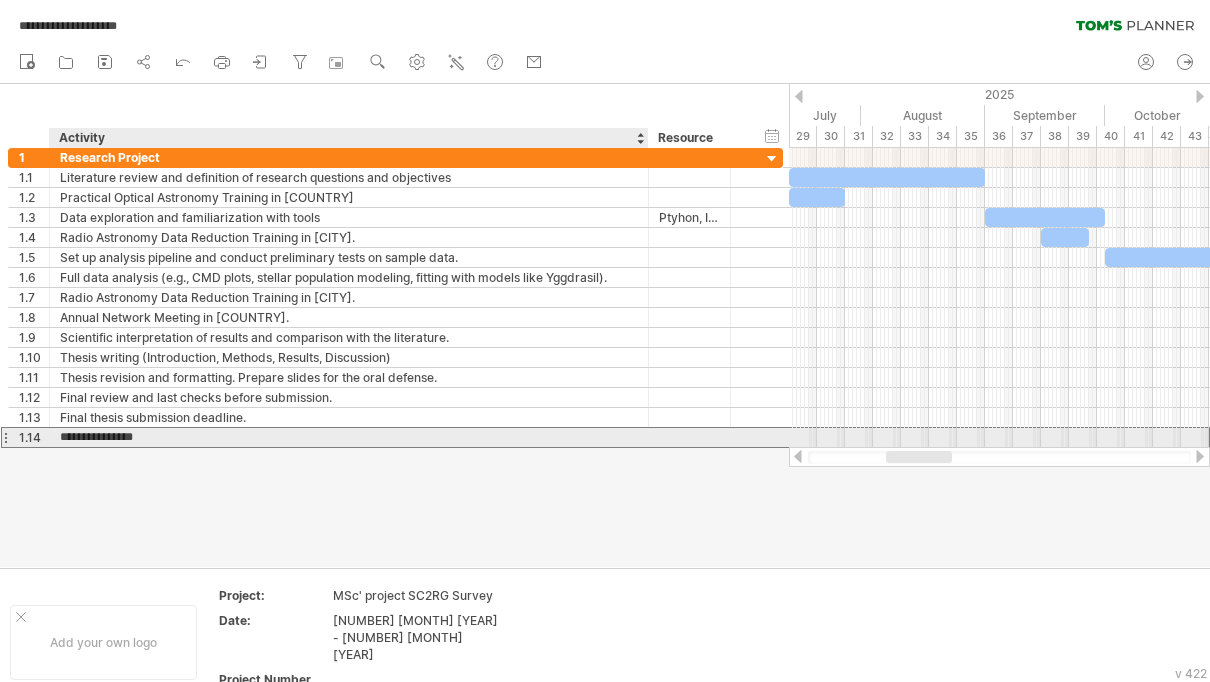 click on "**********" at bounding box center [349, 437] 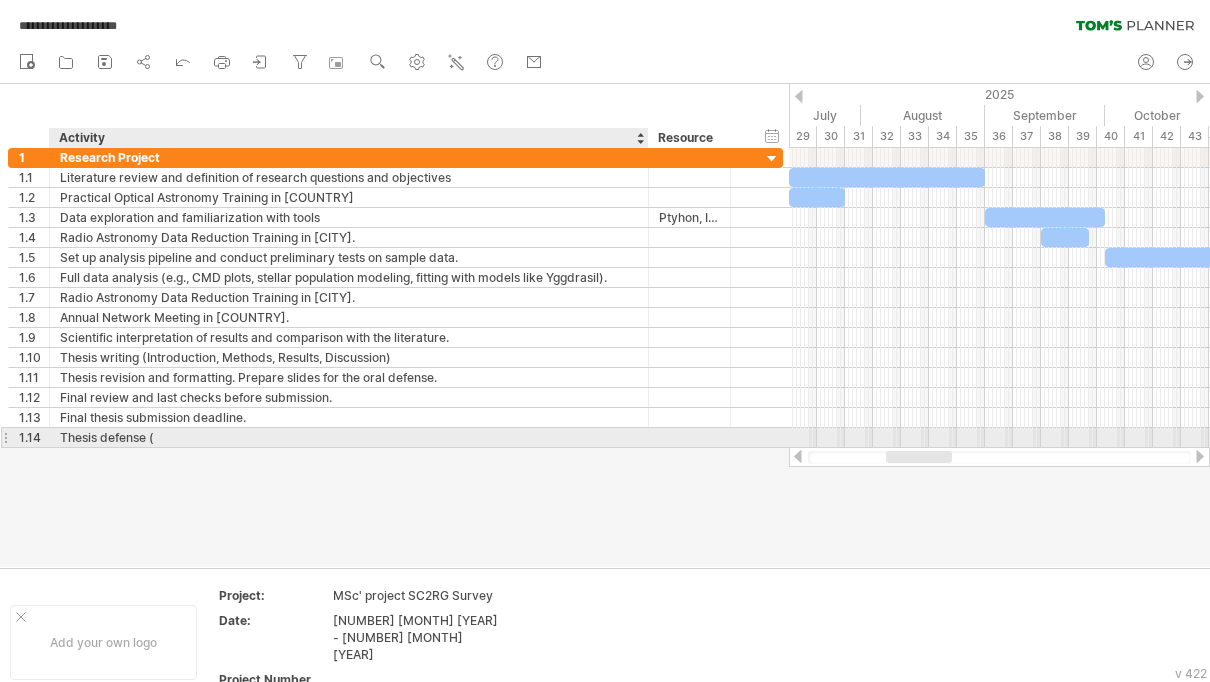 click on "Thesis defense (" at bounding box center (349, 437) 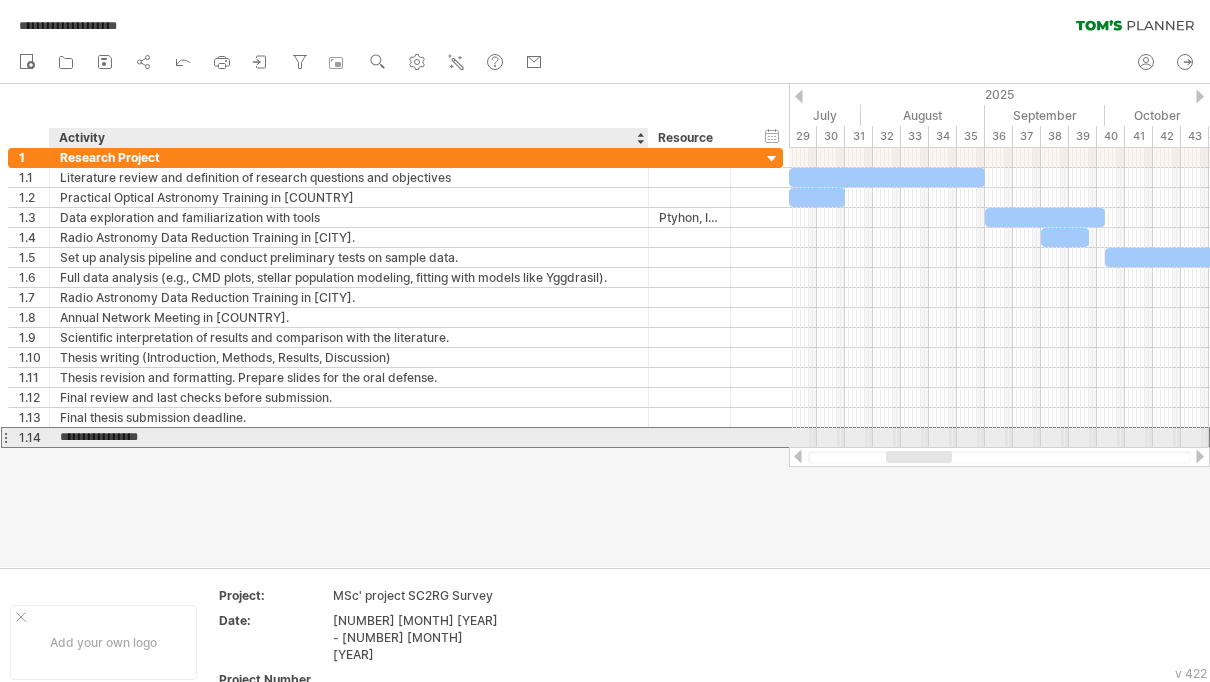 click on "**********" at bounding box center [349, 437] 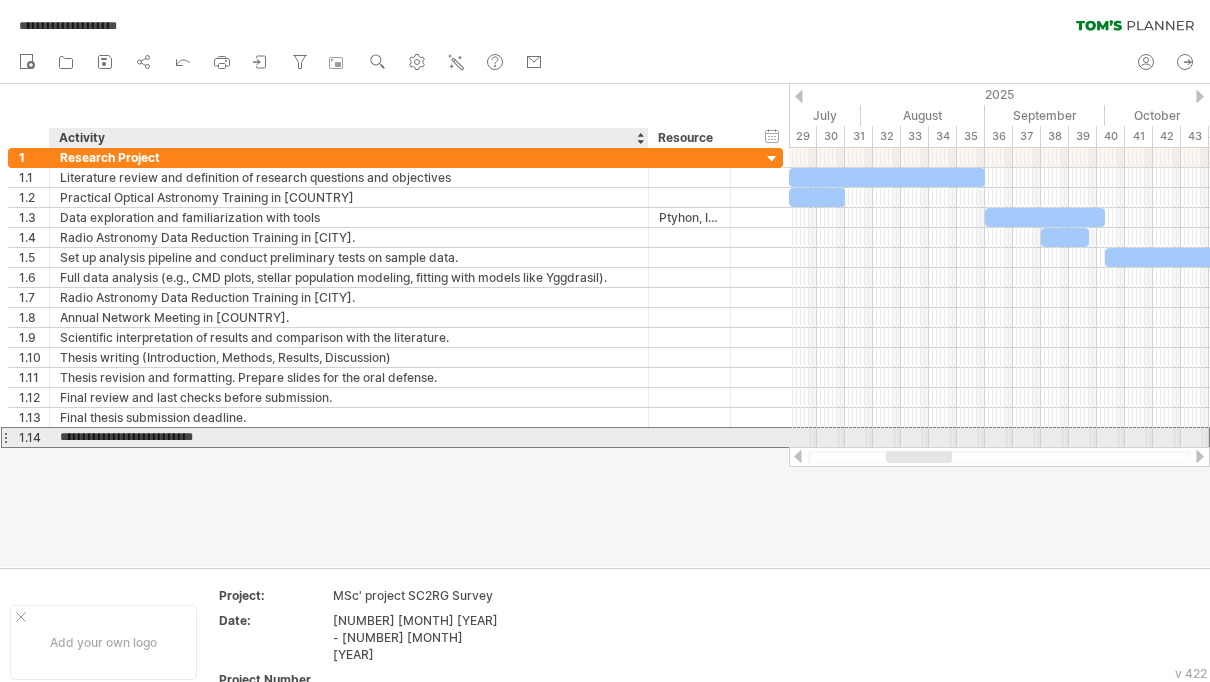 type on "**********" 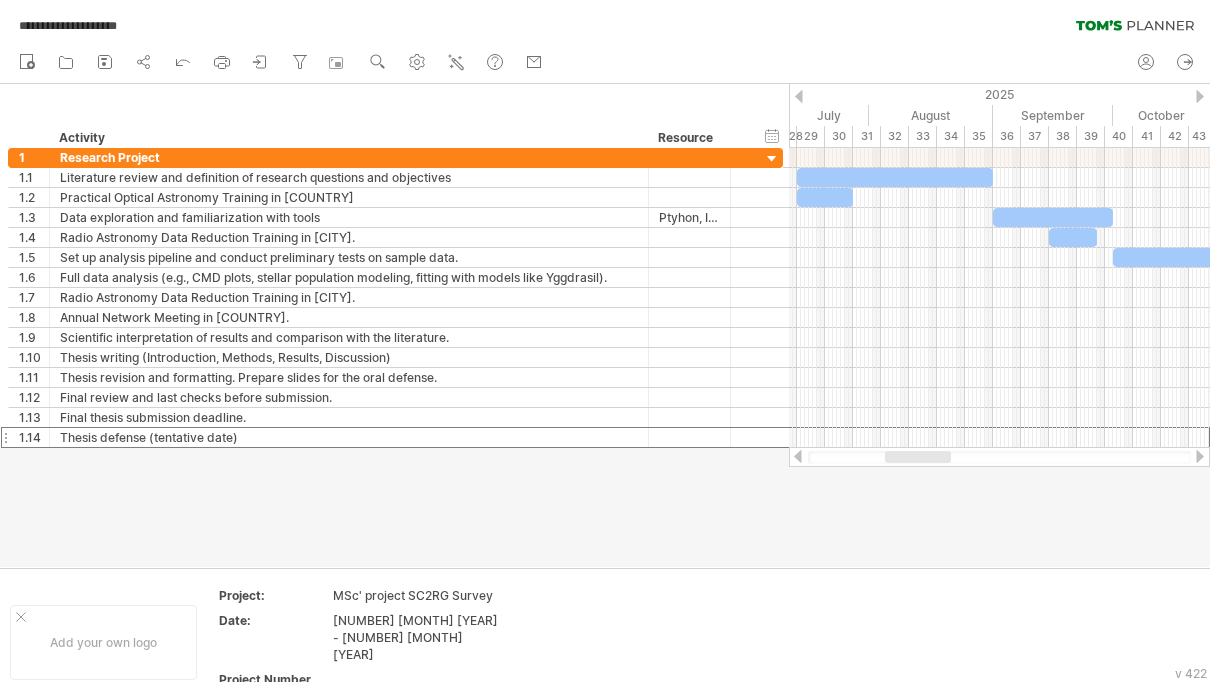 click at bounding box center [918, 457] 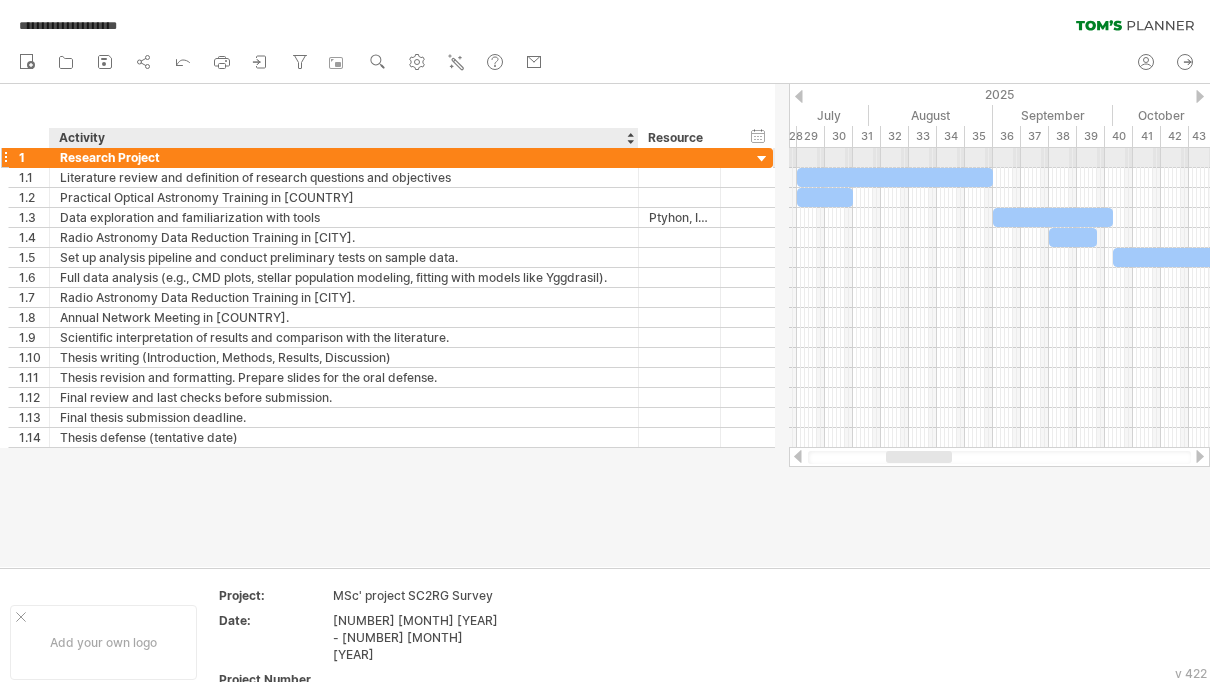 drag, startPoint x: 644, startPoint y: 160, endPoint x: 634, endPoint y: 164, distance: 10.770329 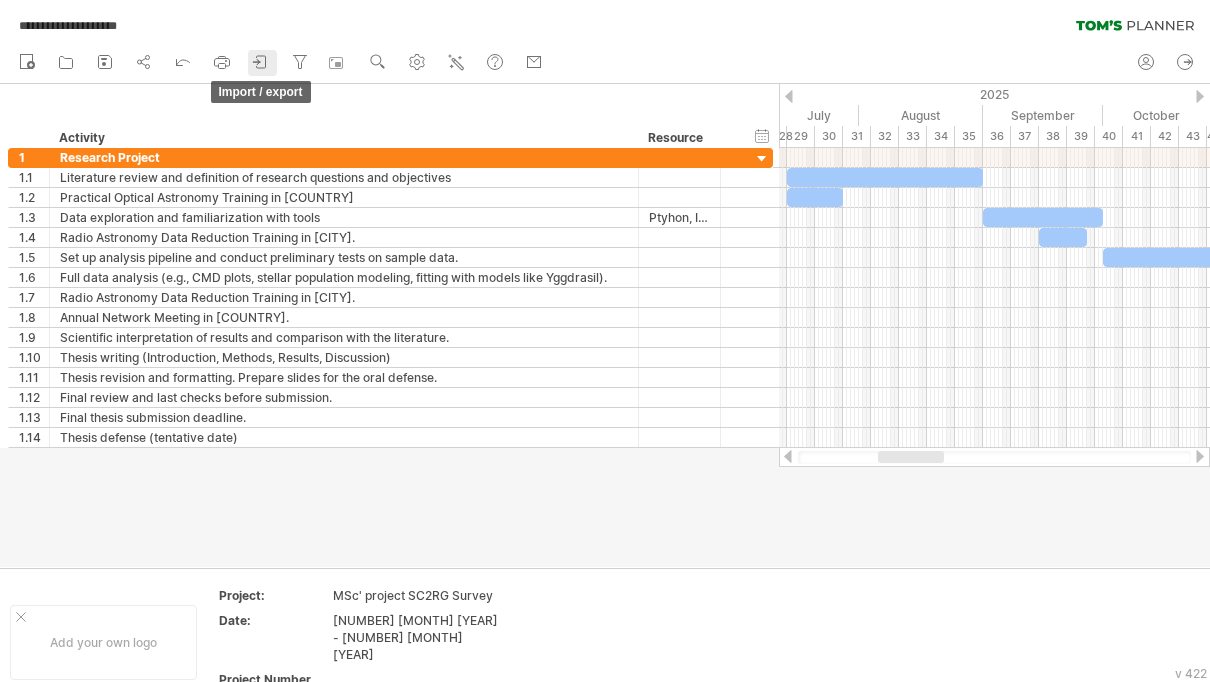 click at bounding box center (261, 62) 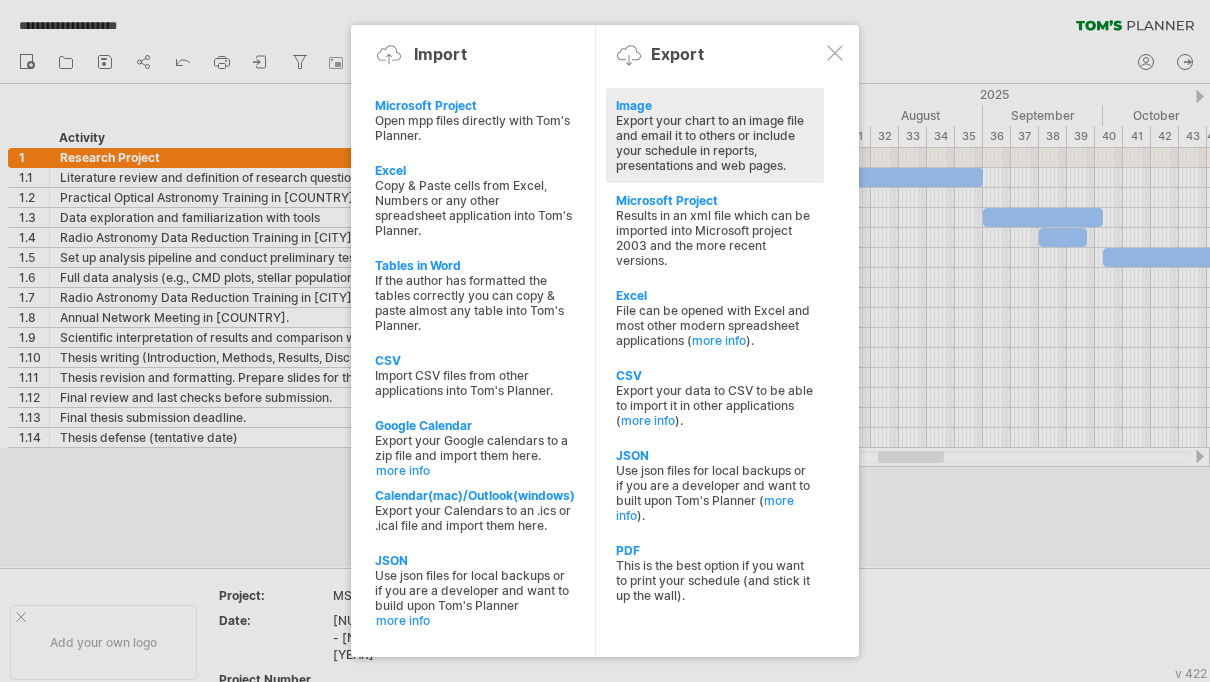 click on "Image" at bounding box center [715, 105] 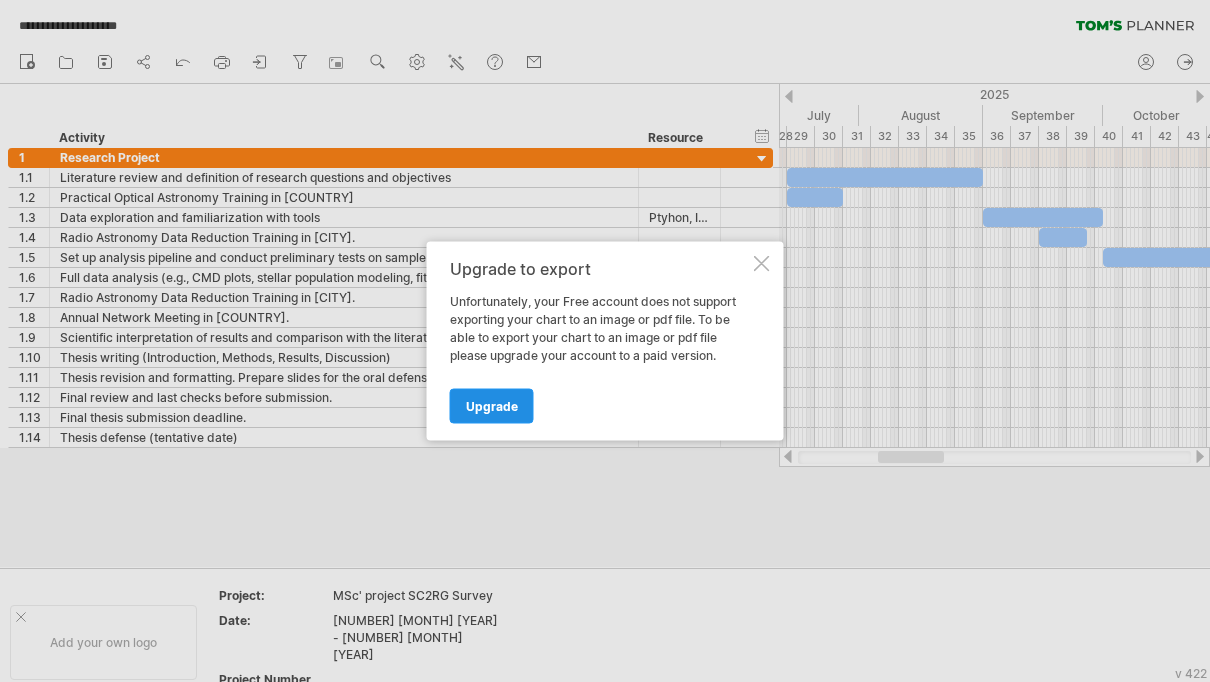 click on "Upgrade" at bounding box center [492, 406] 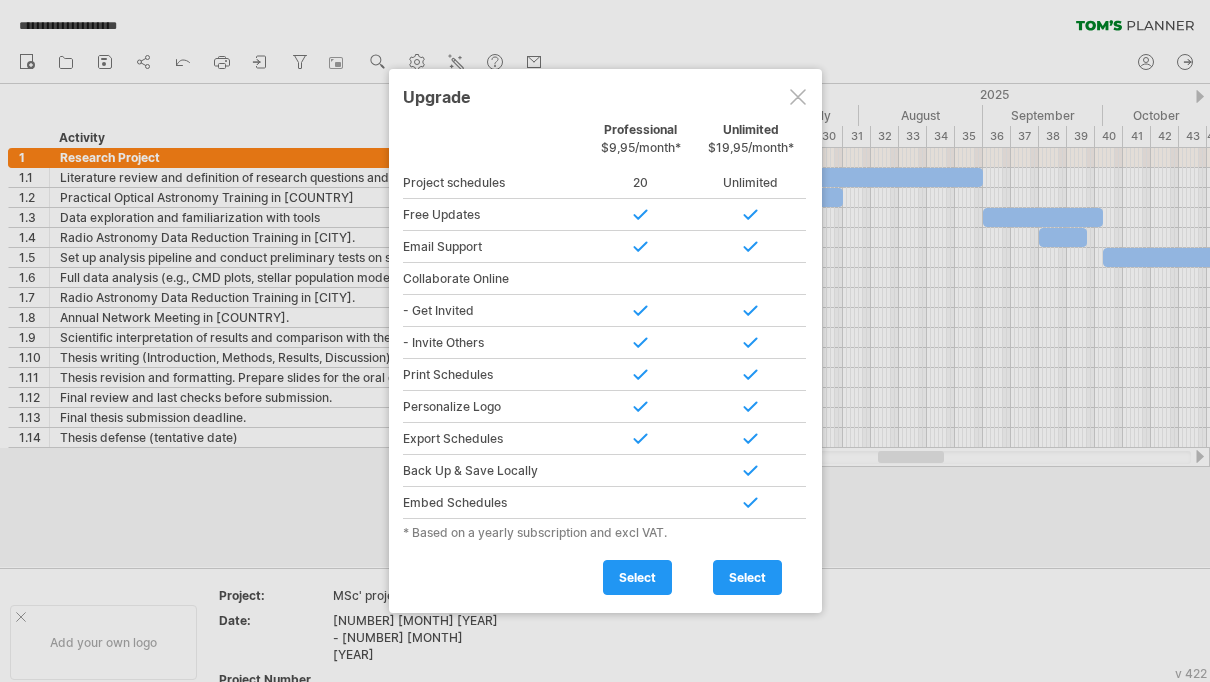 click at bounding box center [798, 97] 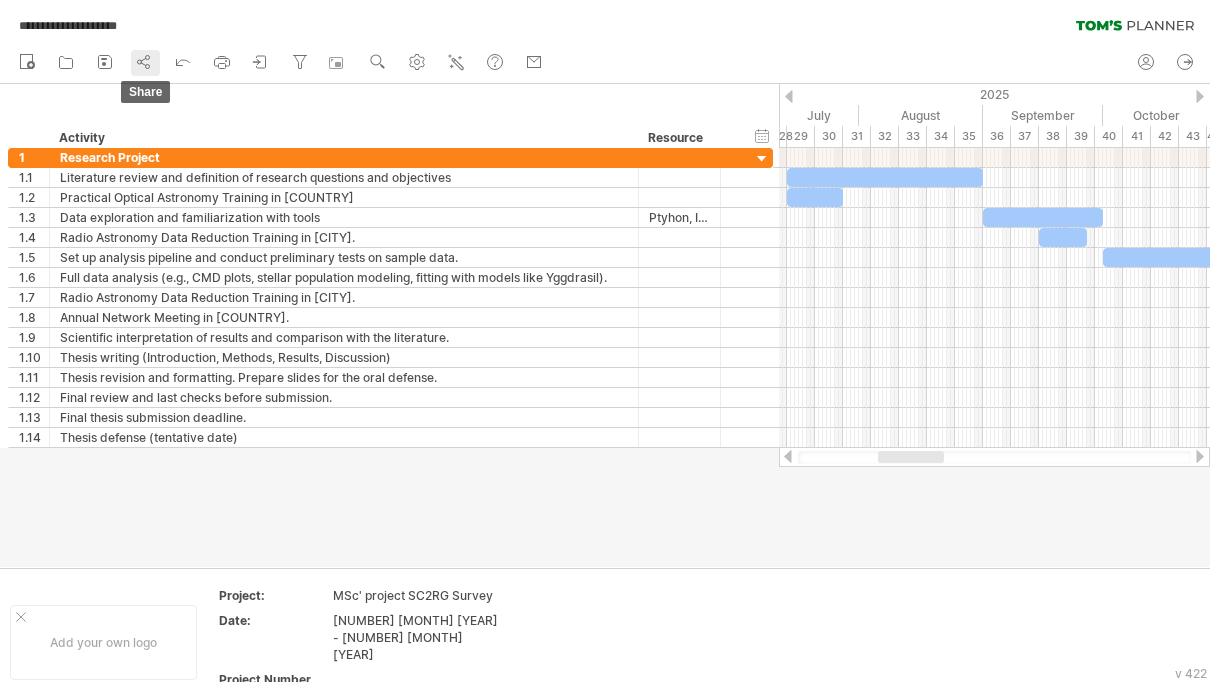 click at bounding box center (144, 62) 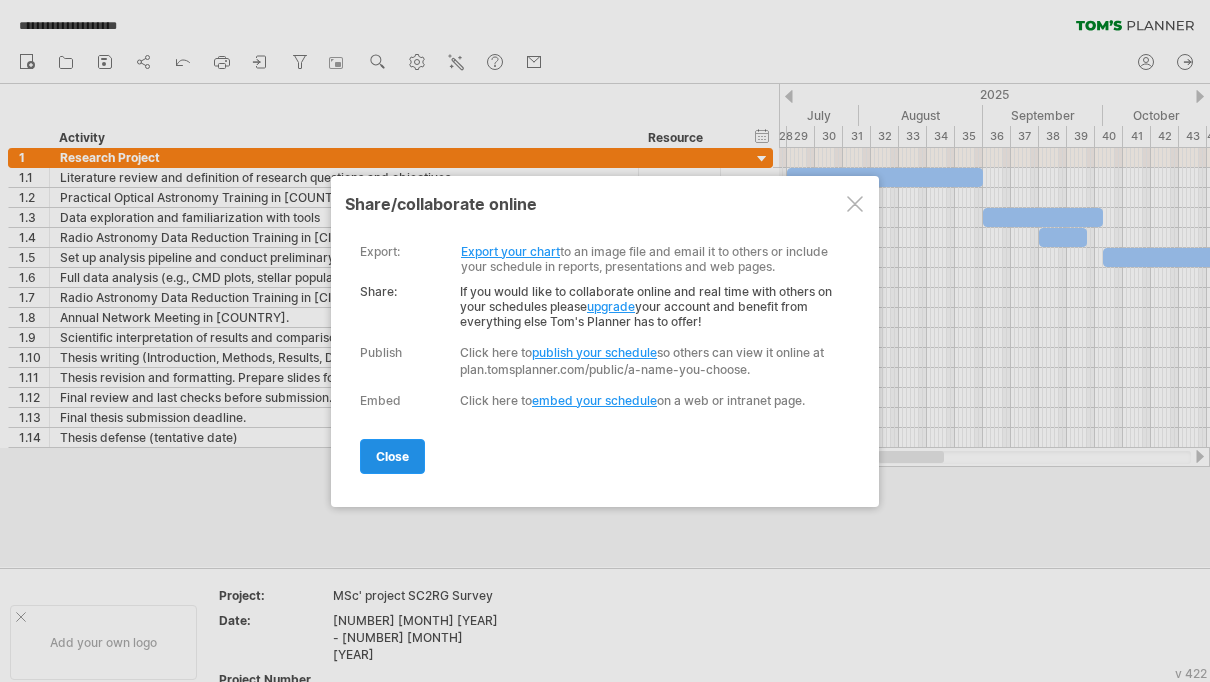 click on "close" at bounding box center [392, 456] 